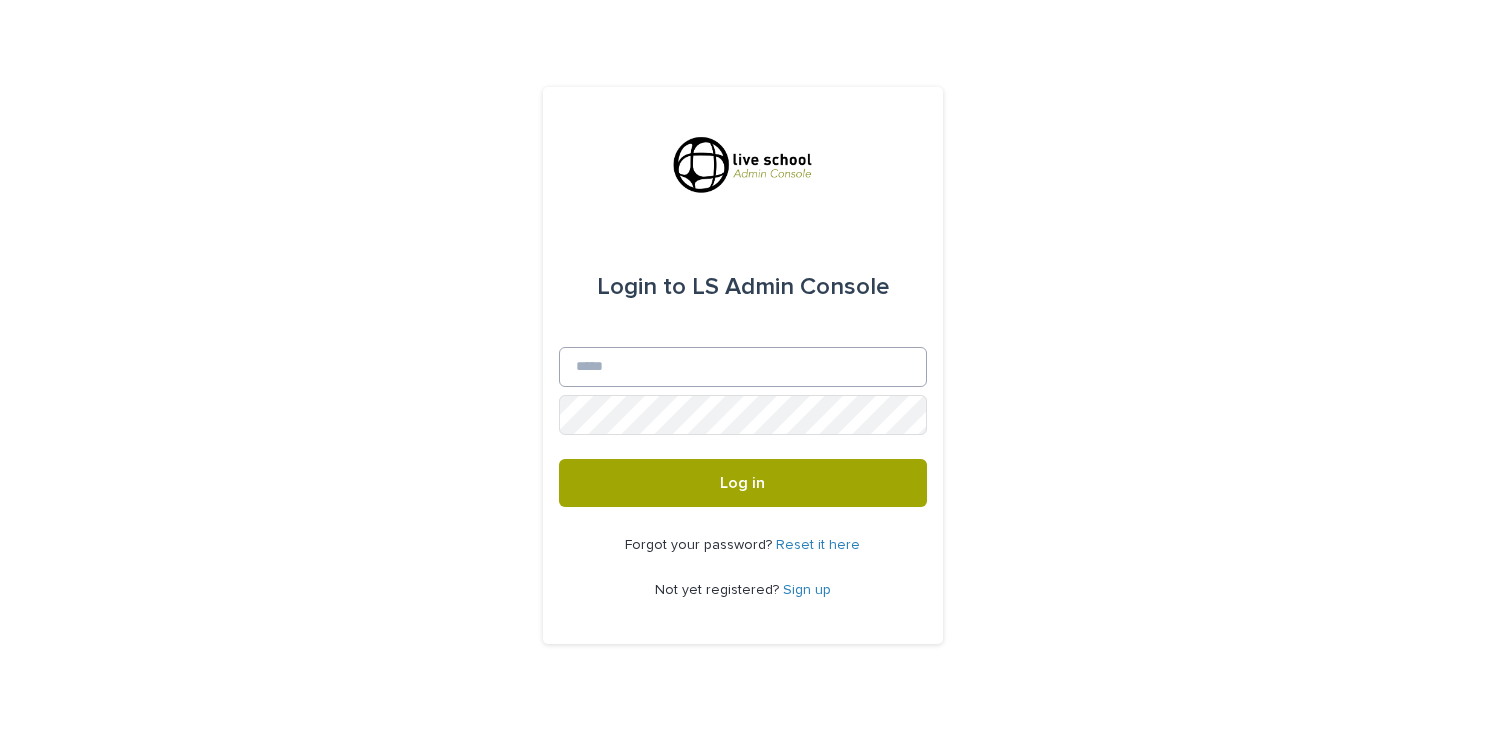 scroll, scrollTop: 0, scrollLeft: 0, axis: both 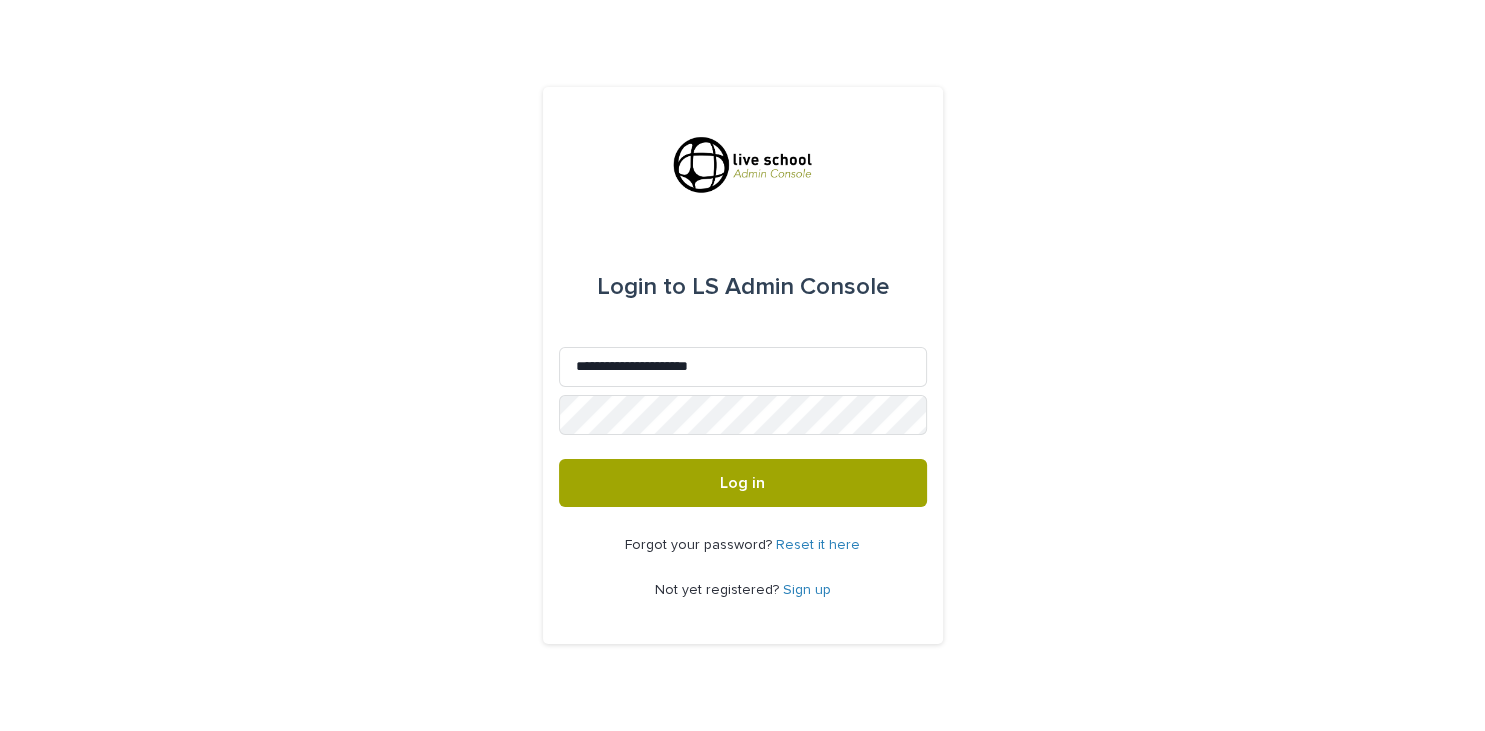 type on "**********" 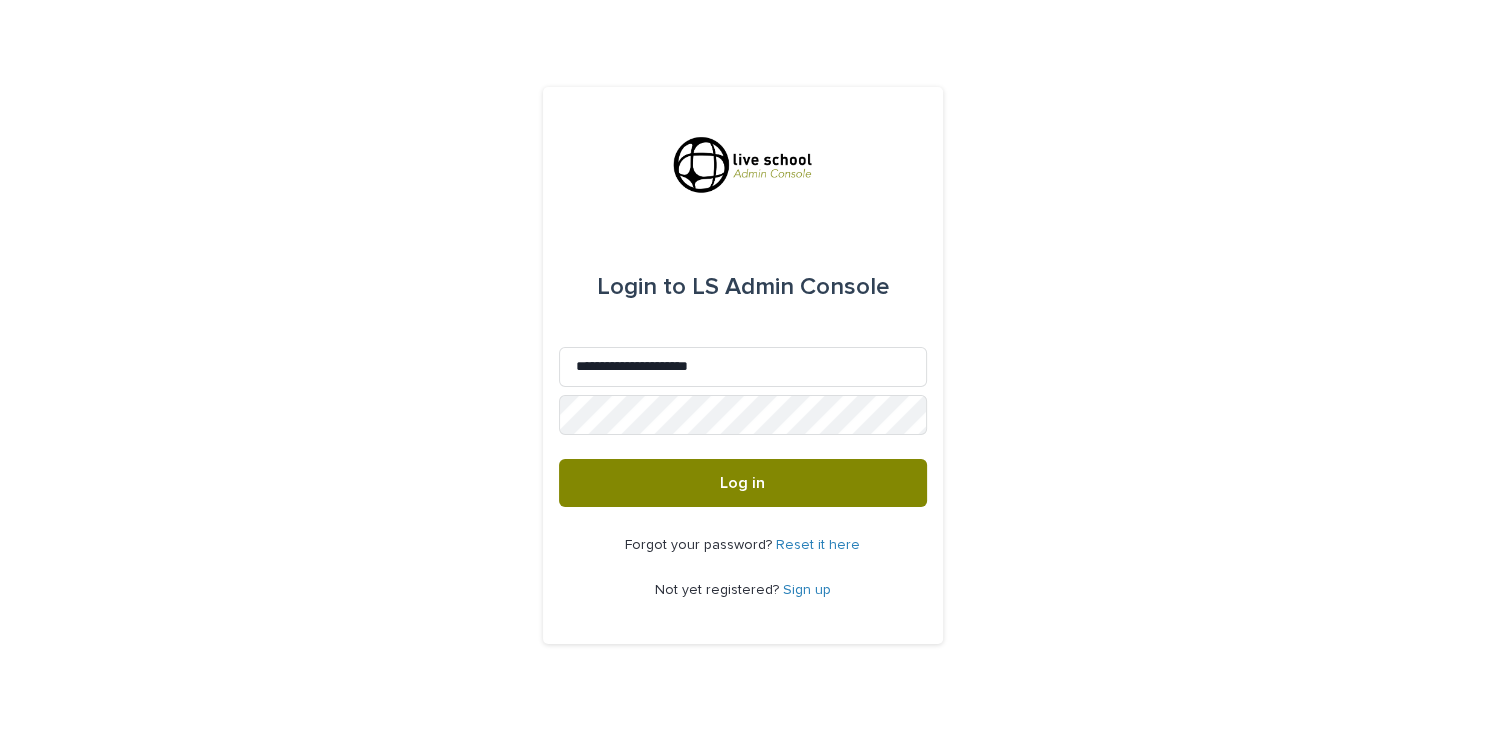 click on "Log in" at bounding box center [742, 483] 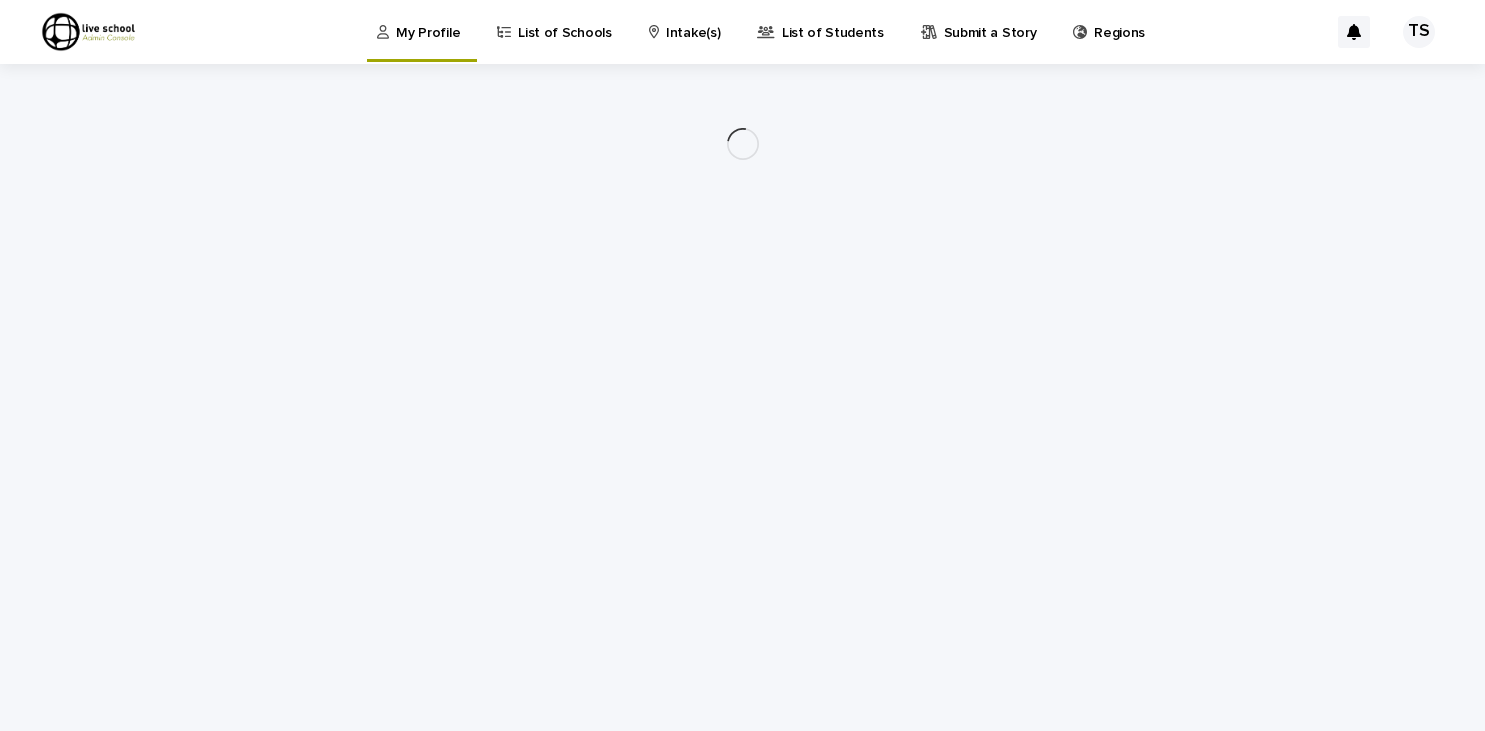 scroll, scrollTop: 0, scrollLeft: 0, axis: both 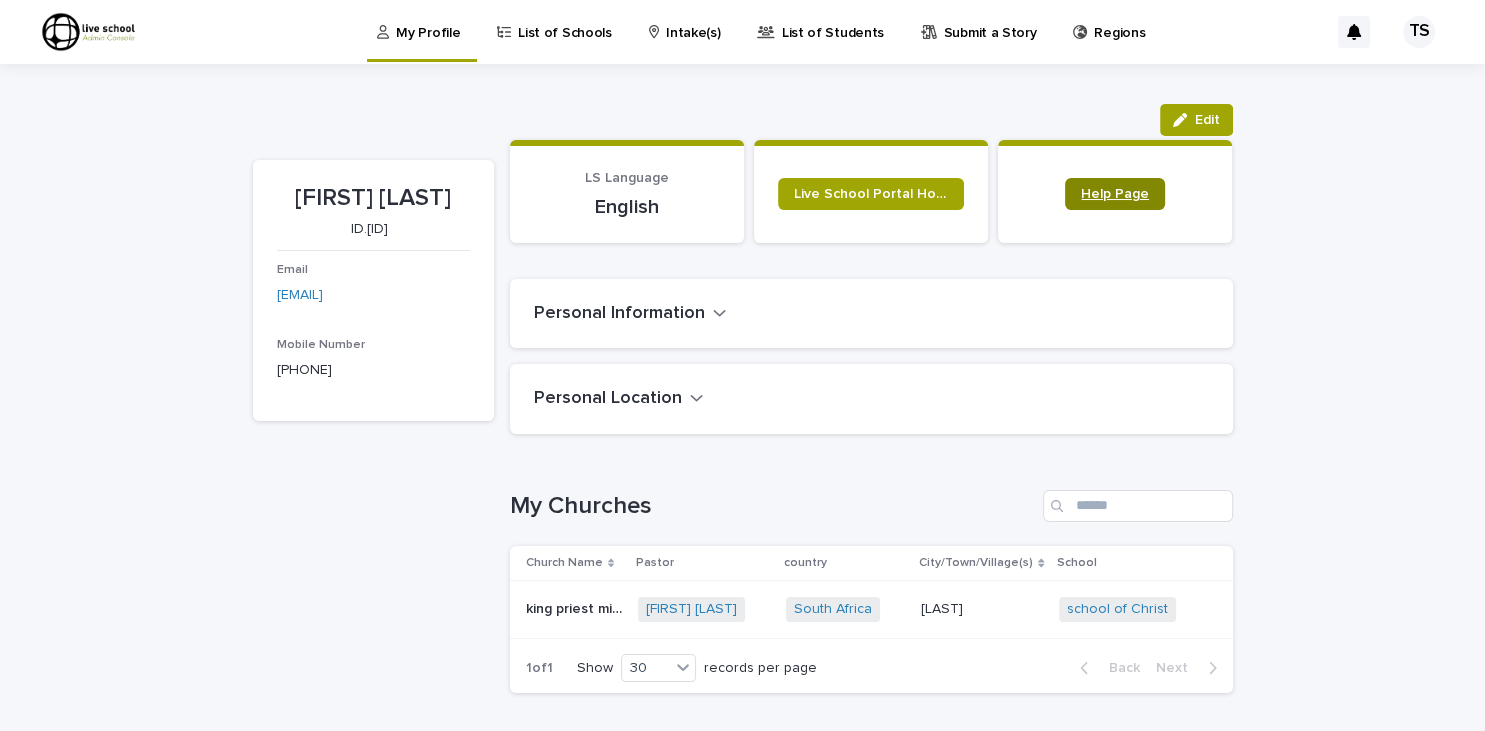 click on "Help Page" at bounding box center (1115, 194) 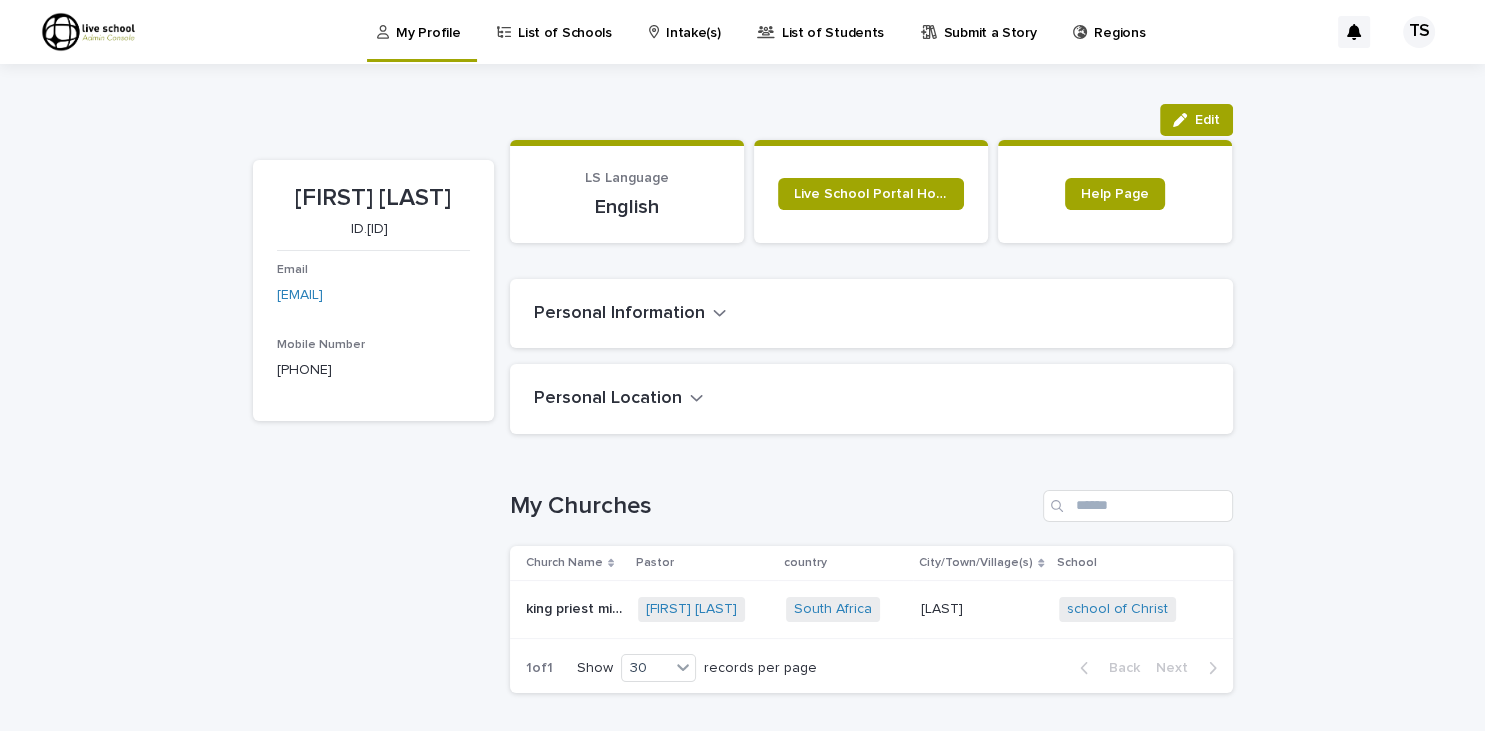 click on "List of Schools" at bounding box center (564, 21) 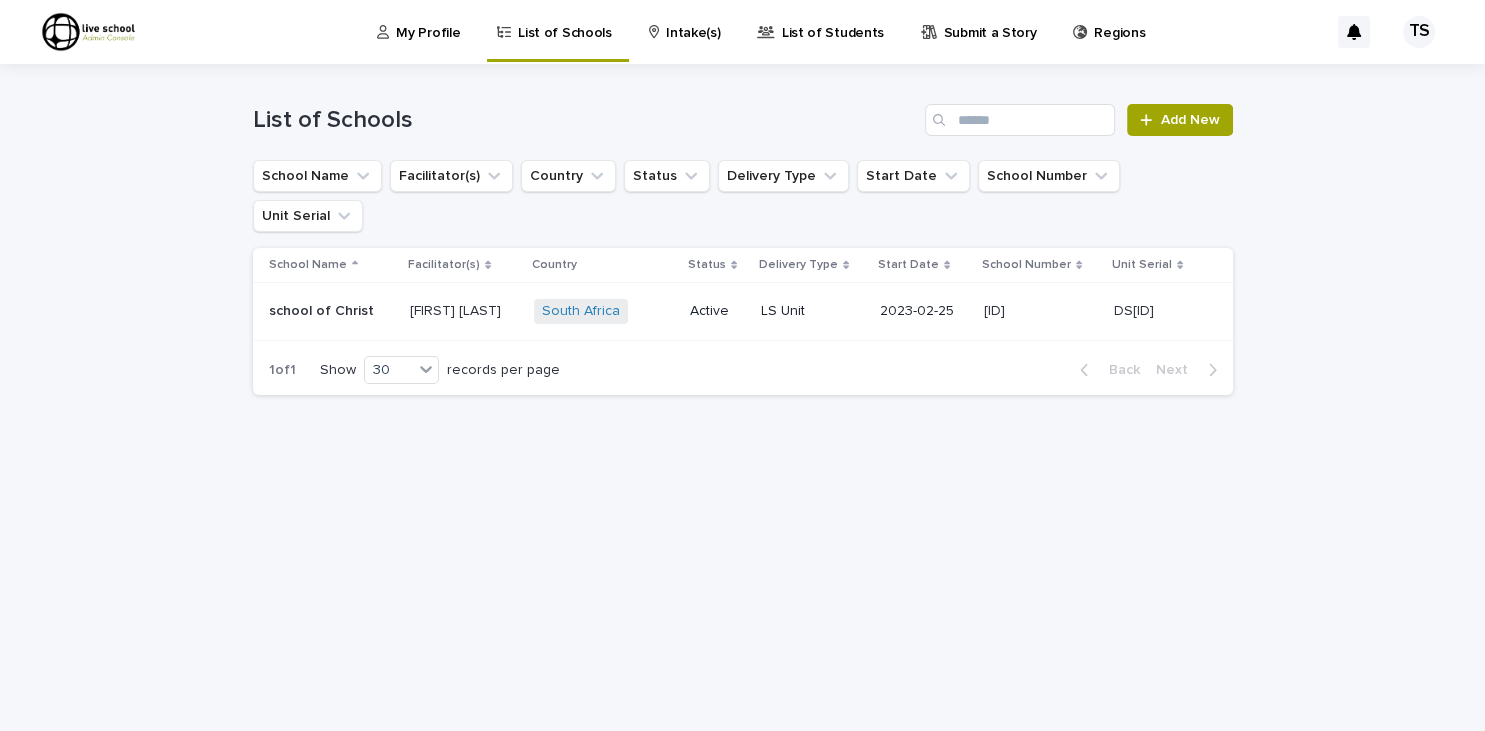 click on "Intake(s)" at bounding box center (688, 31) 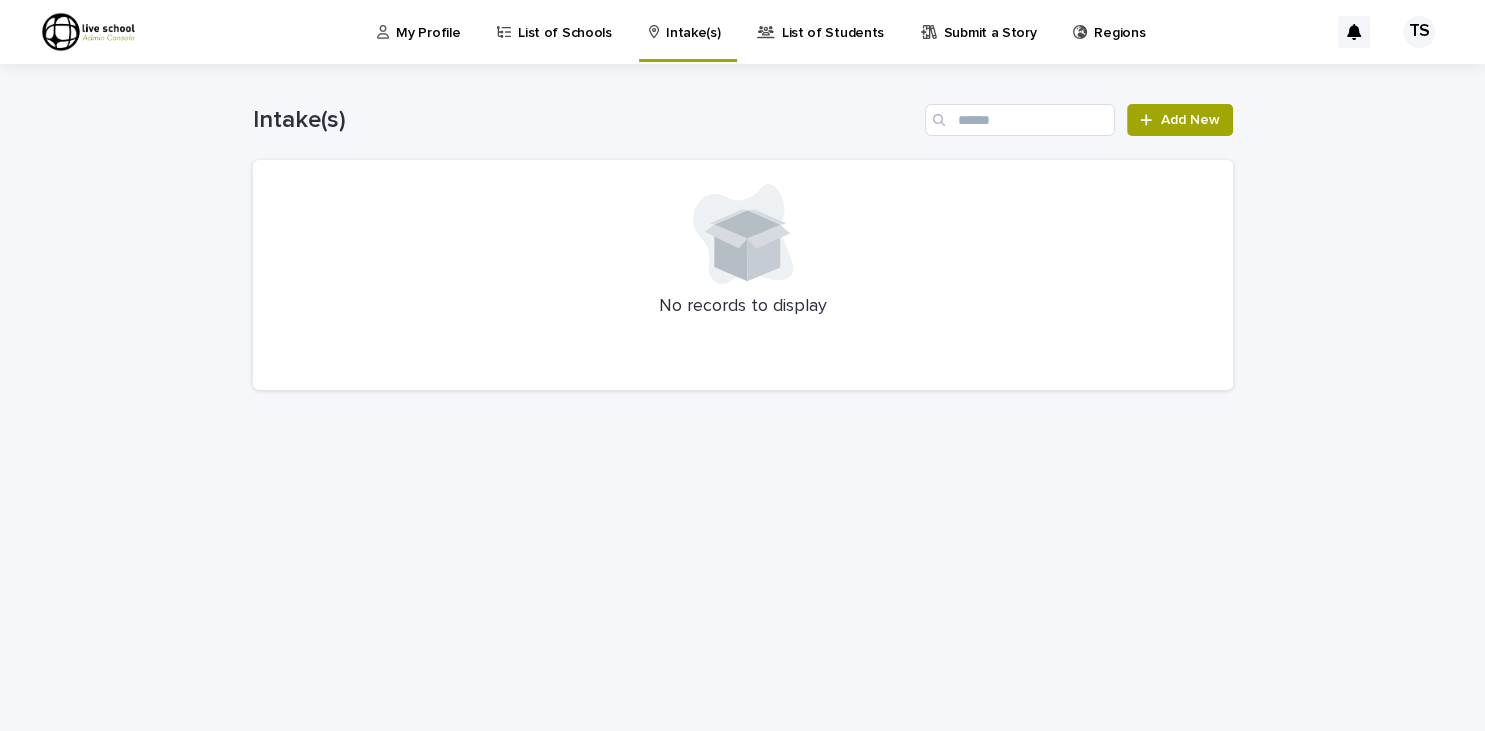 click on "List of Students" at bounding box center (833, 21) 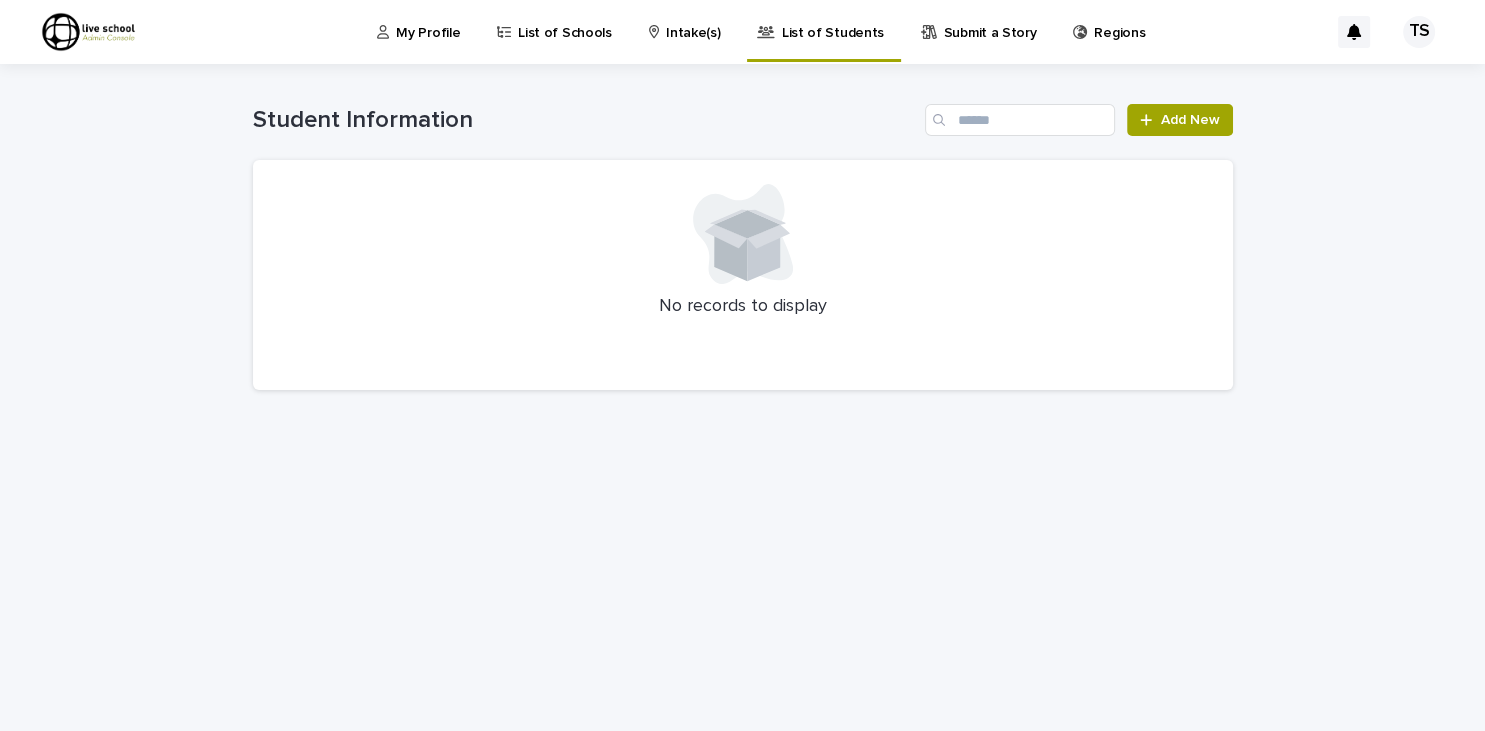 click on "Regions" at bounding box center [1119, 21] 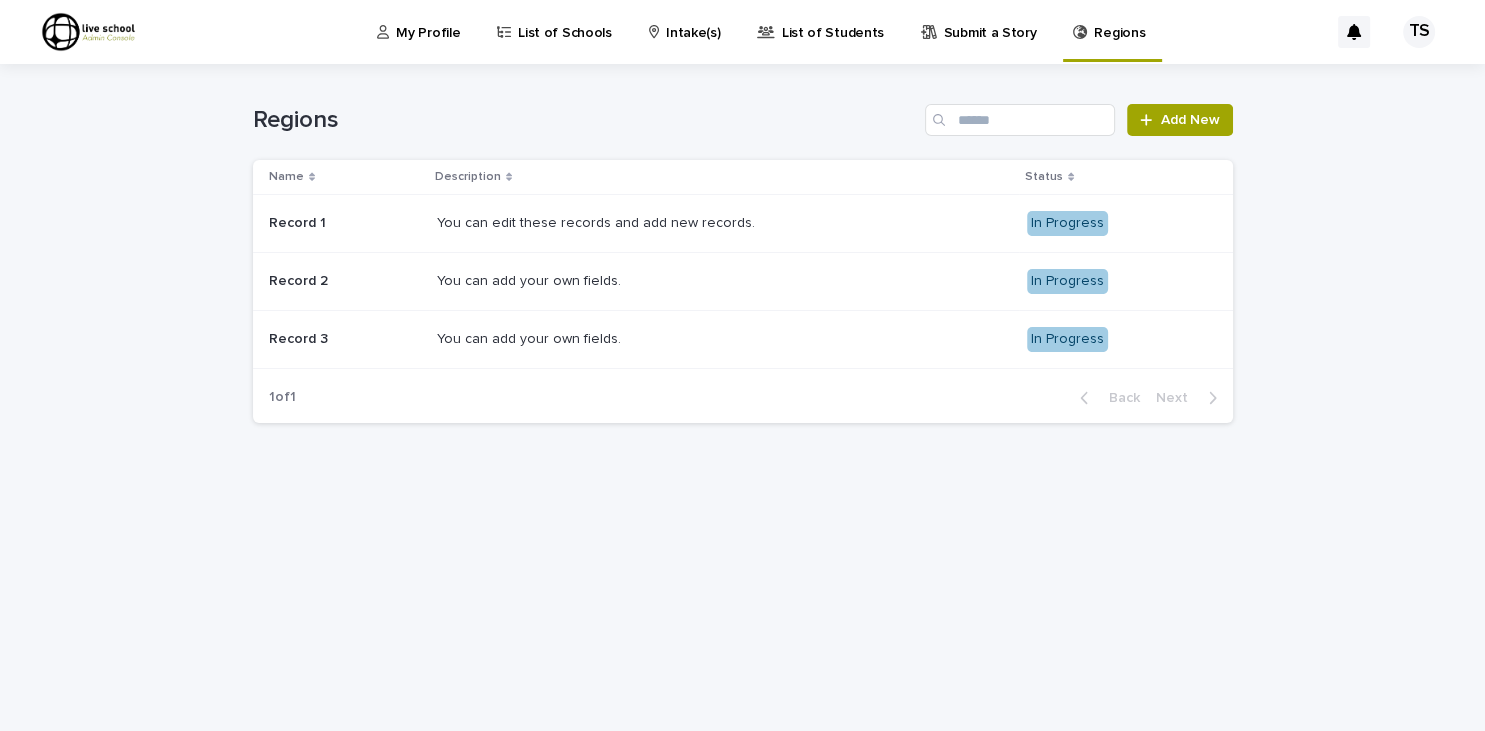 click on "My Profile" at bounding box center [428, 21] 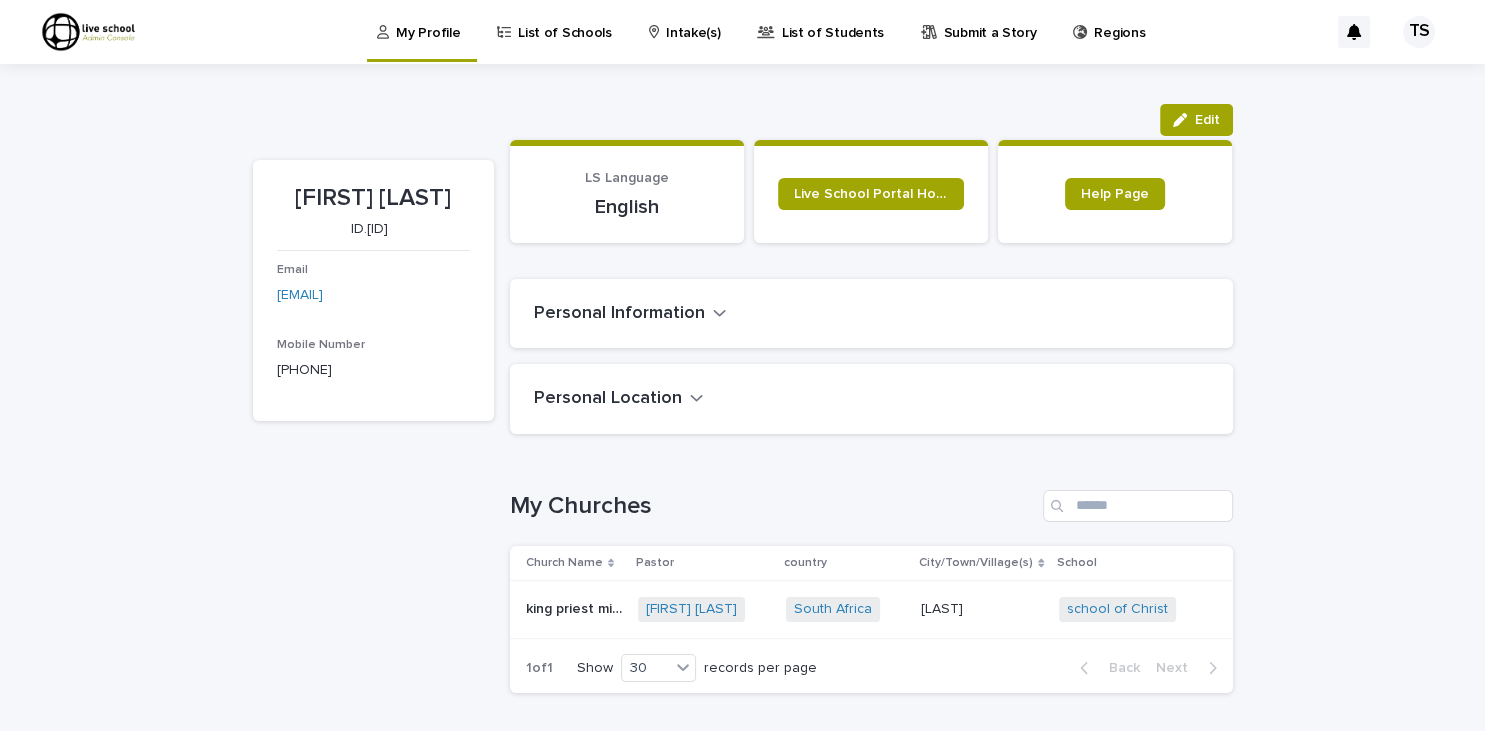 click on "List of Schools" at bounding box center [564, 21] 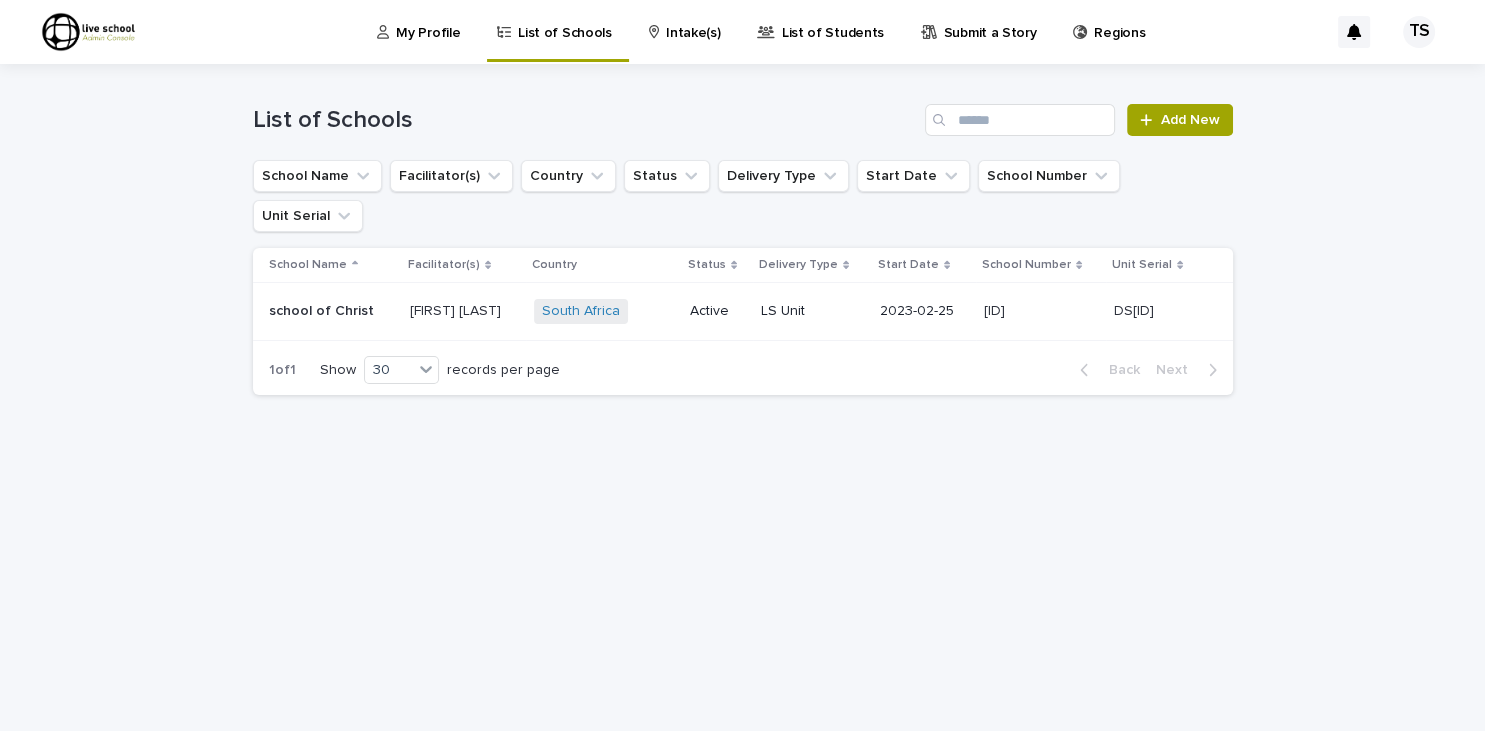 click on "Intake(s)" at bounding box center (693, 21) 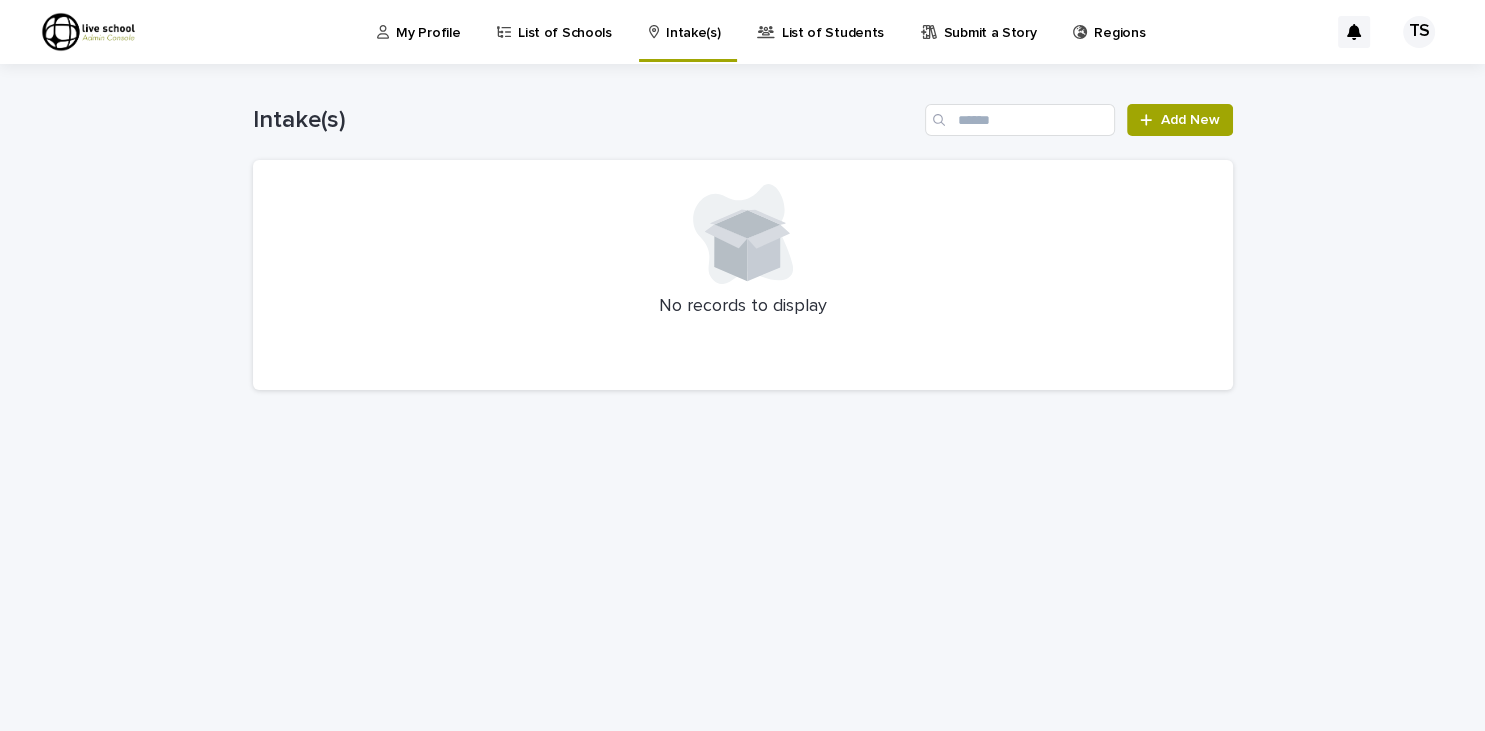 click on "List of Students" at bounding box center [833, 21] 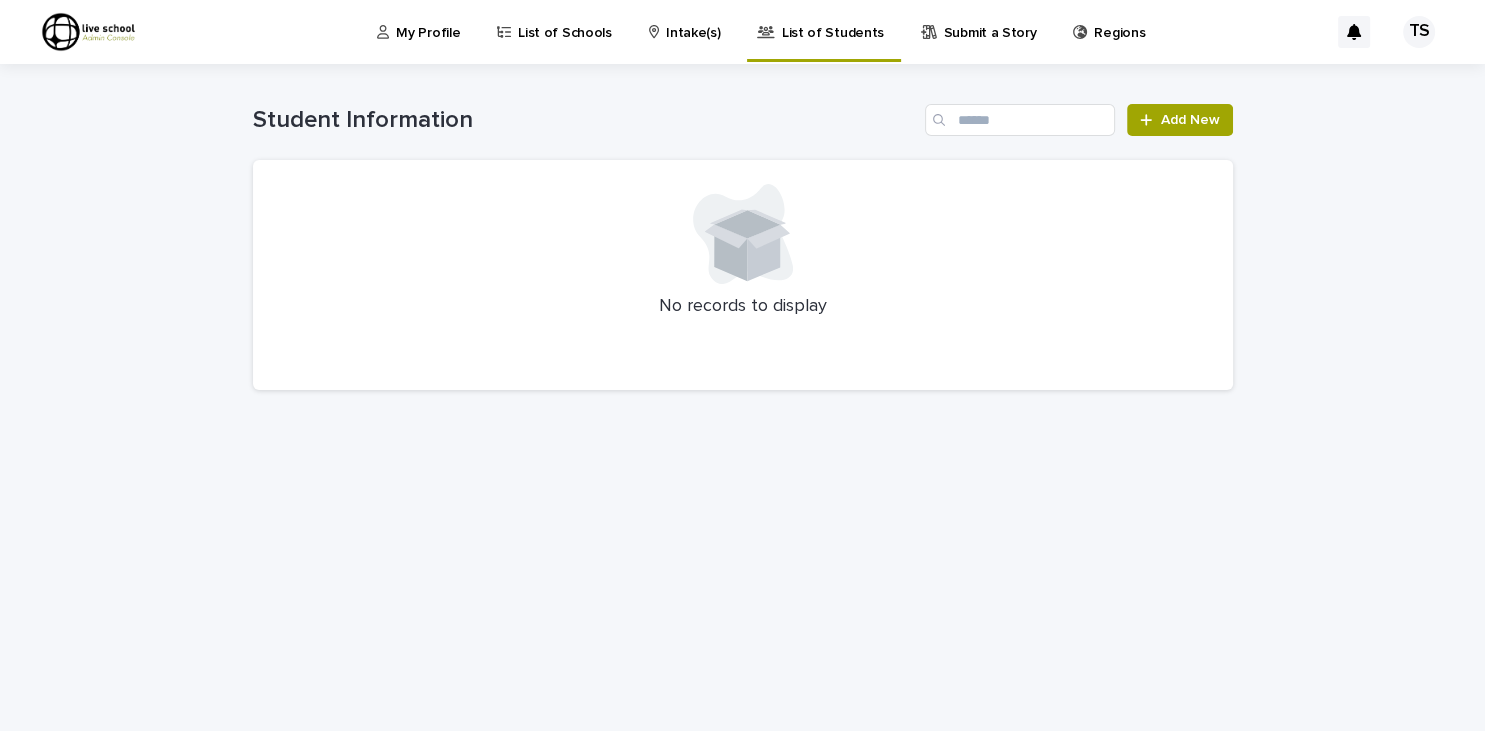 click on "Submit a Story" at bounding box center (990, 21) 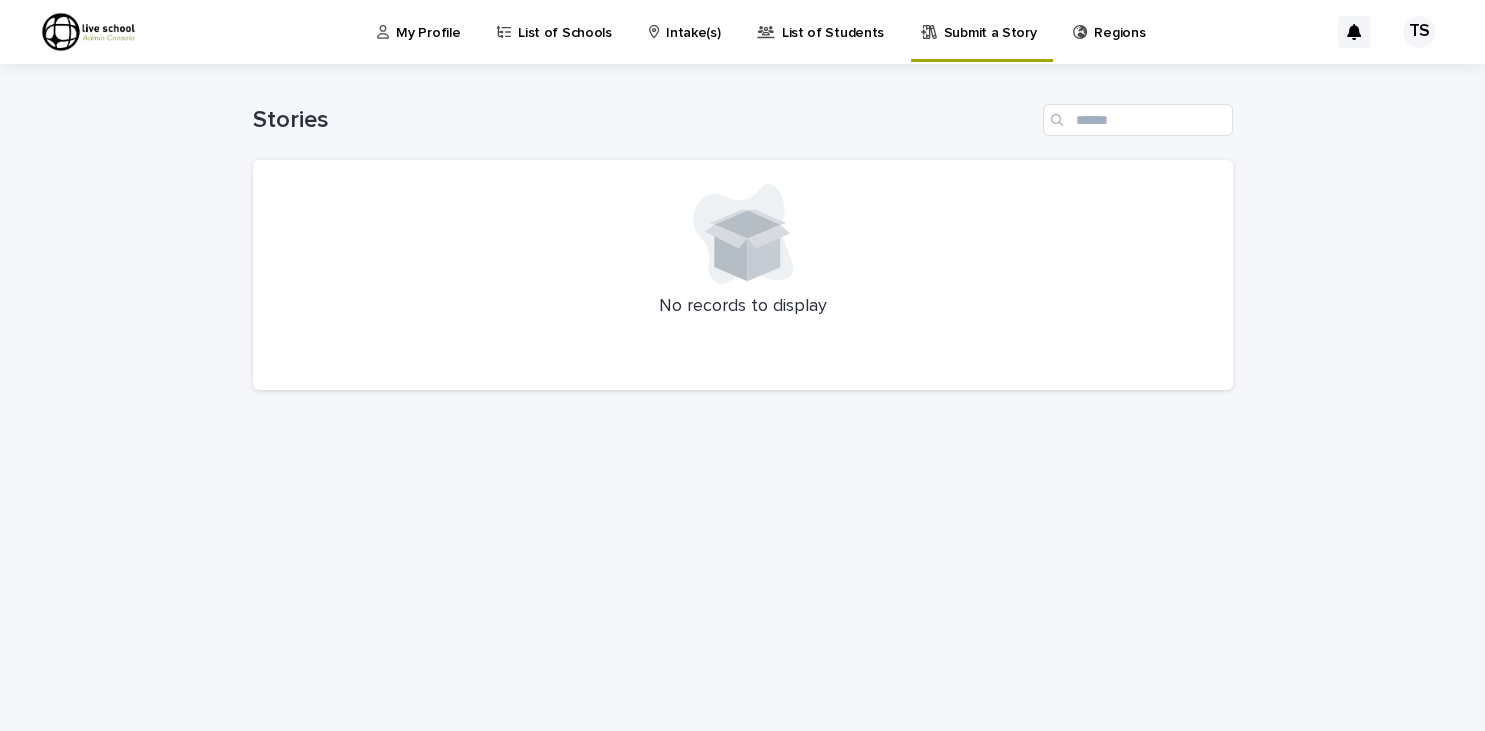click on "My Profile" at bounding box center [428, 21] 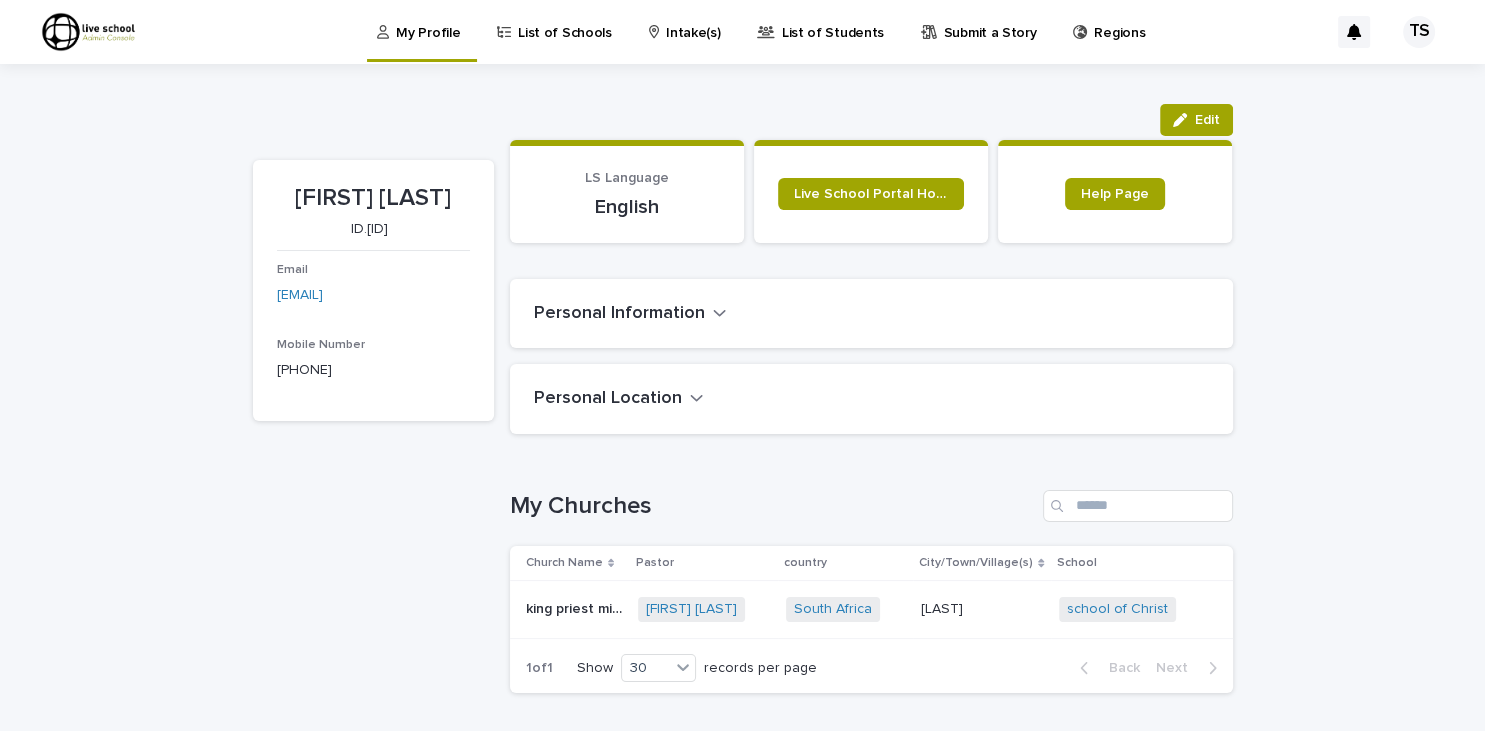 click on "List of Students" at bounding box center (833, 21) 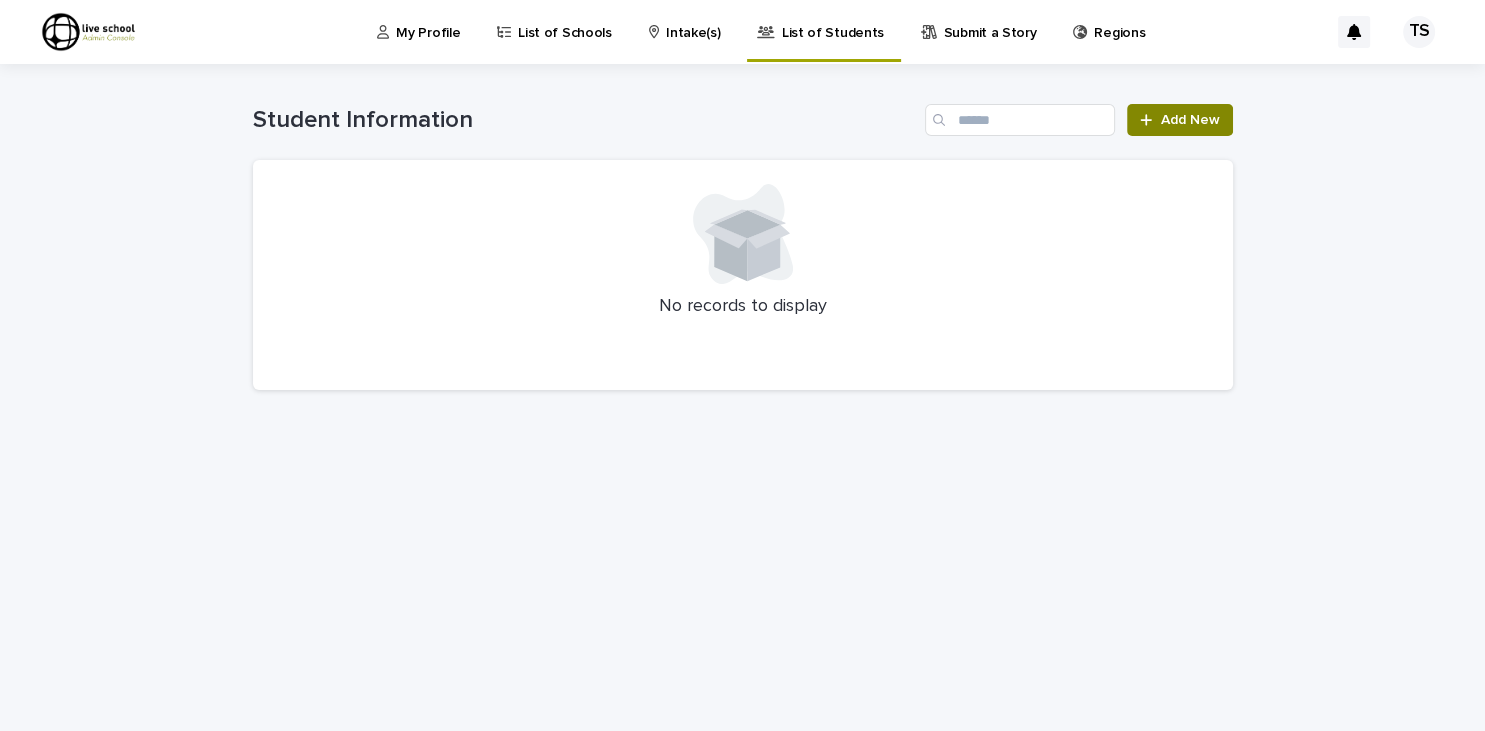 click at bounding box center (1150, 120) 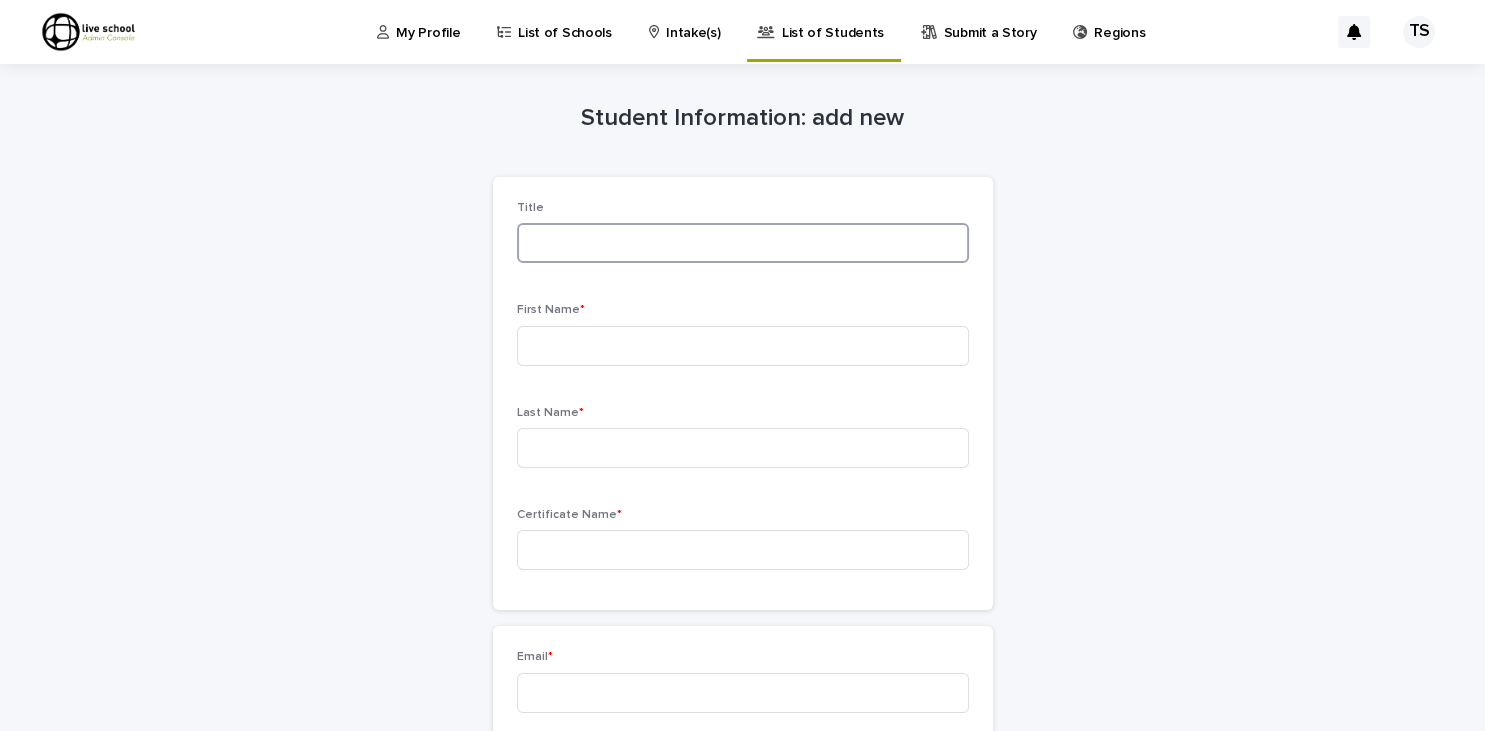 drag, startPoint x: 599, startPoint y: 254, endPoint x: 590, endPoint y: 242, distance: 15 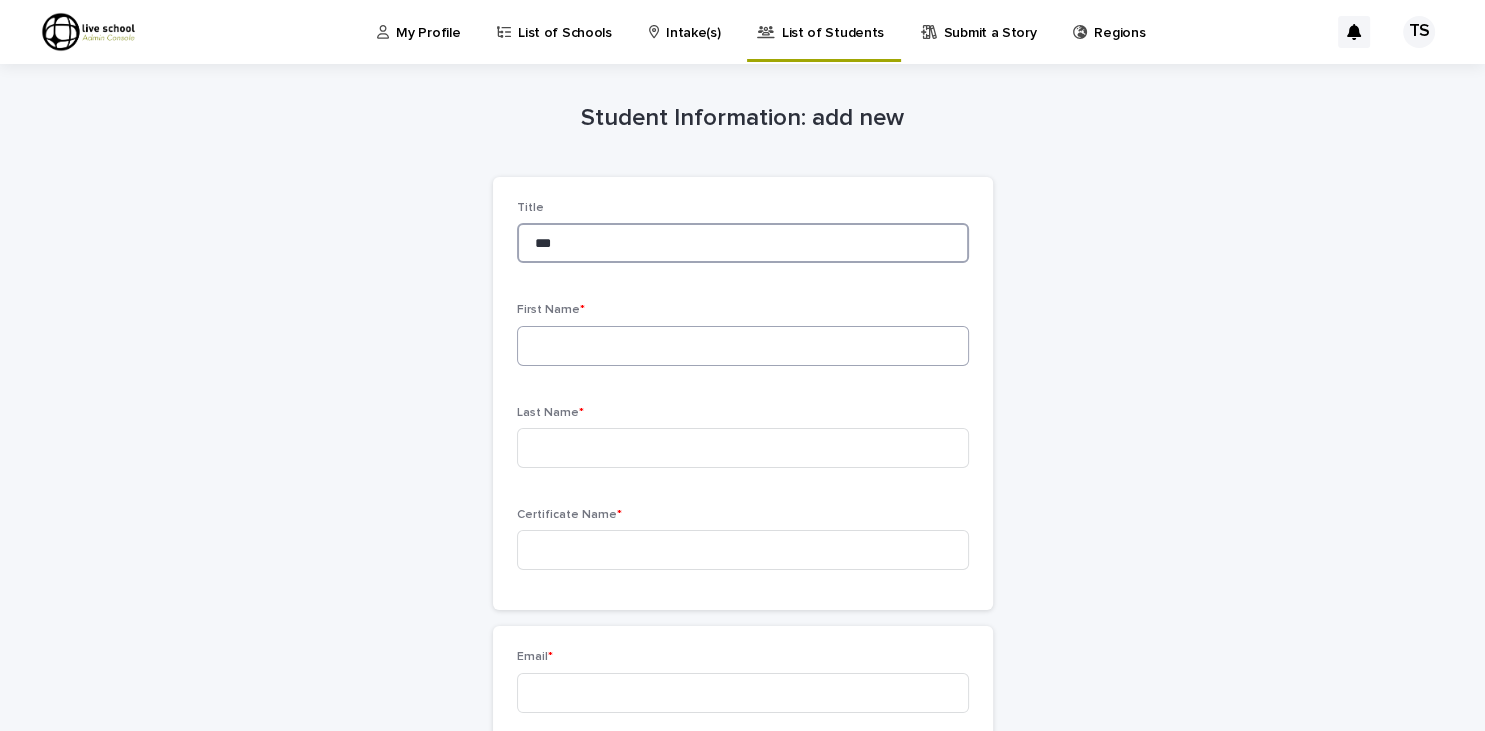 type on "**" 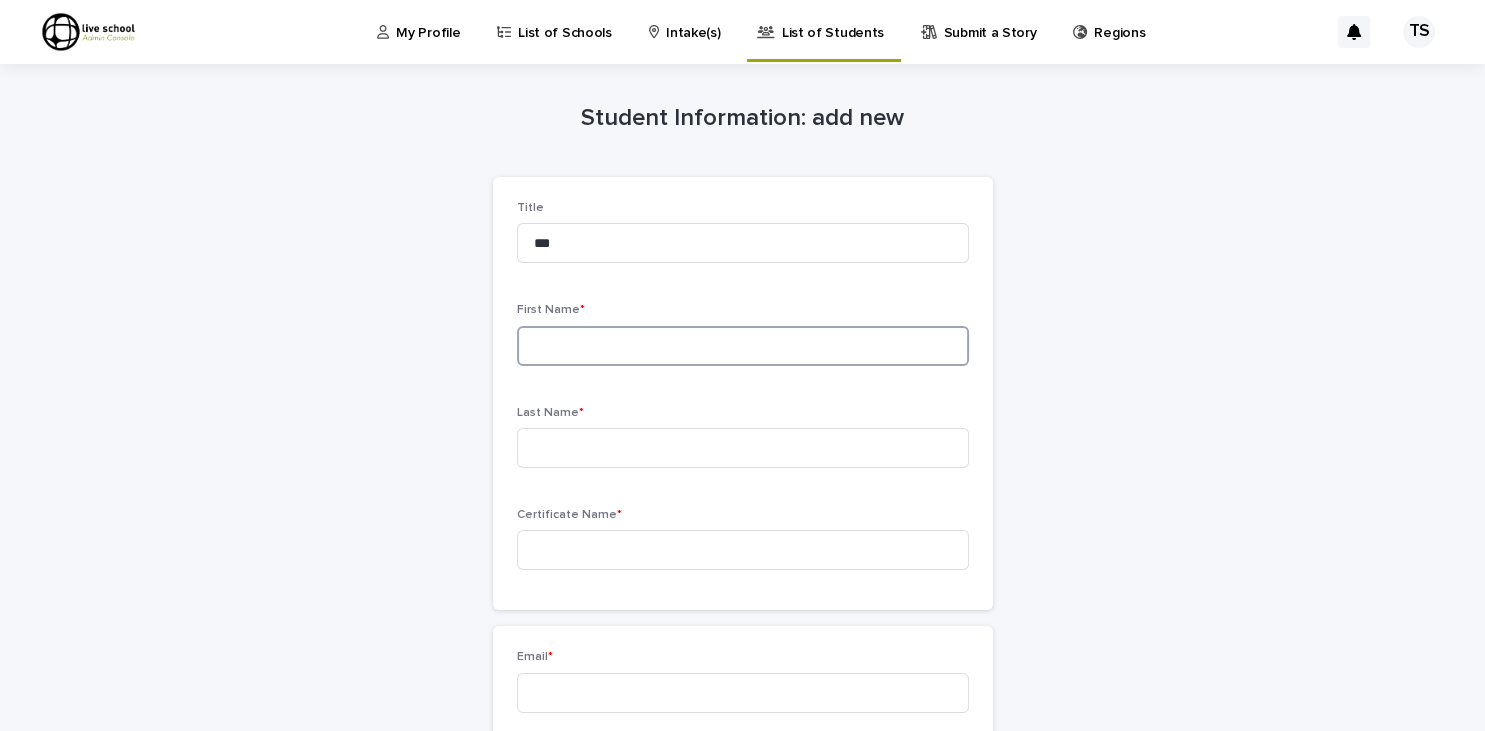 click at bounding box center (743, 346) 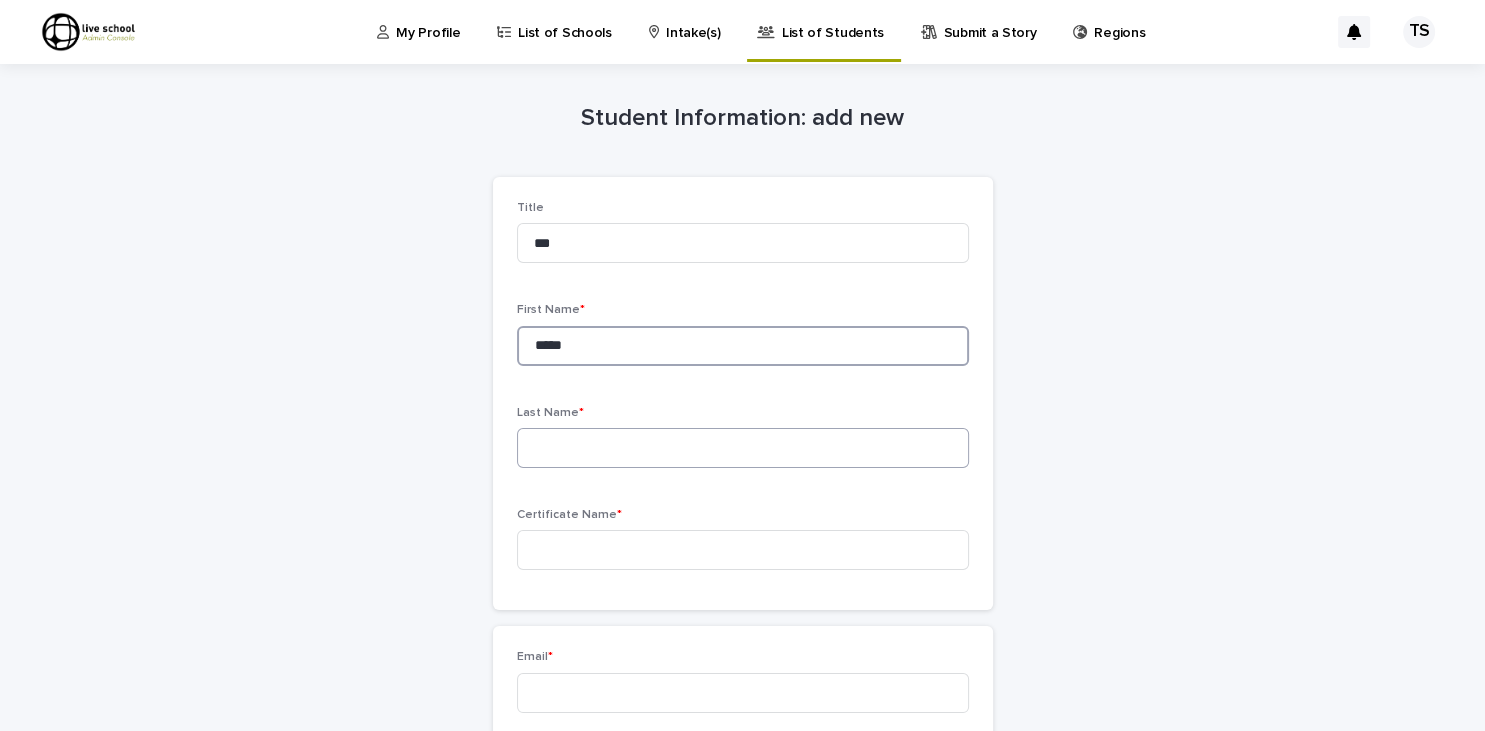 type on "*****" 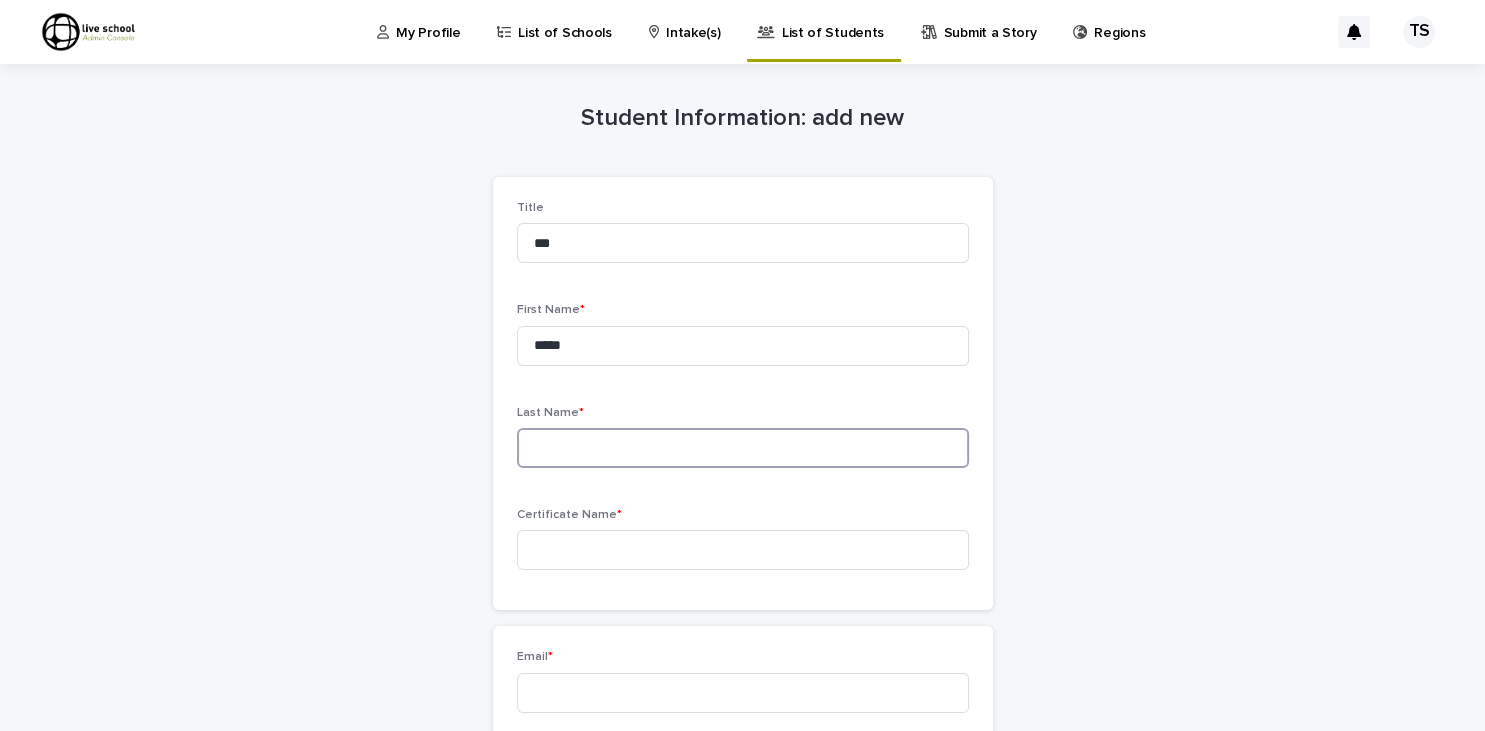 drag, startPoint x: 557, startPoint y: 441, endPoint x: 578, endPoint y: 468, distance: 34.20526 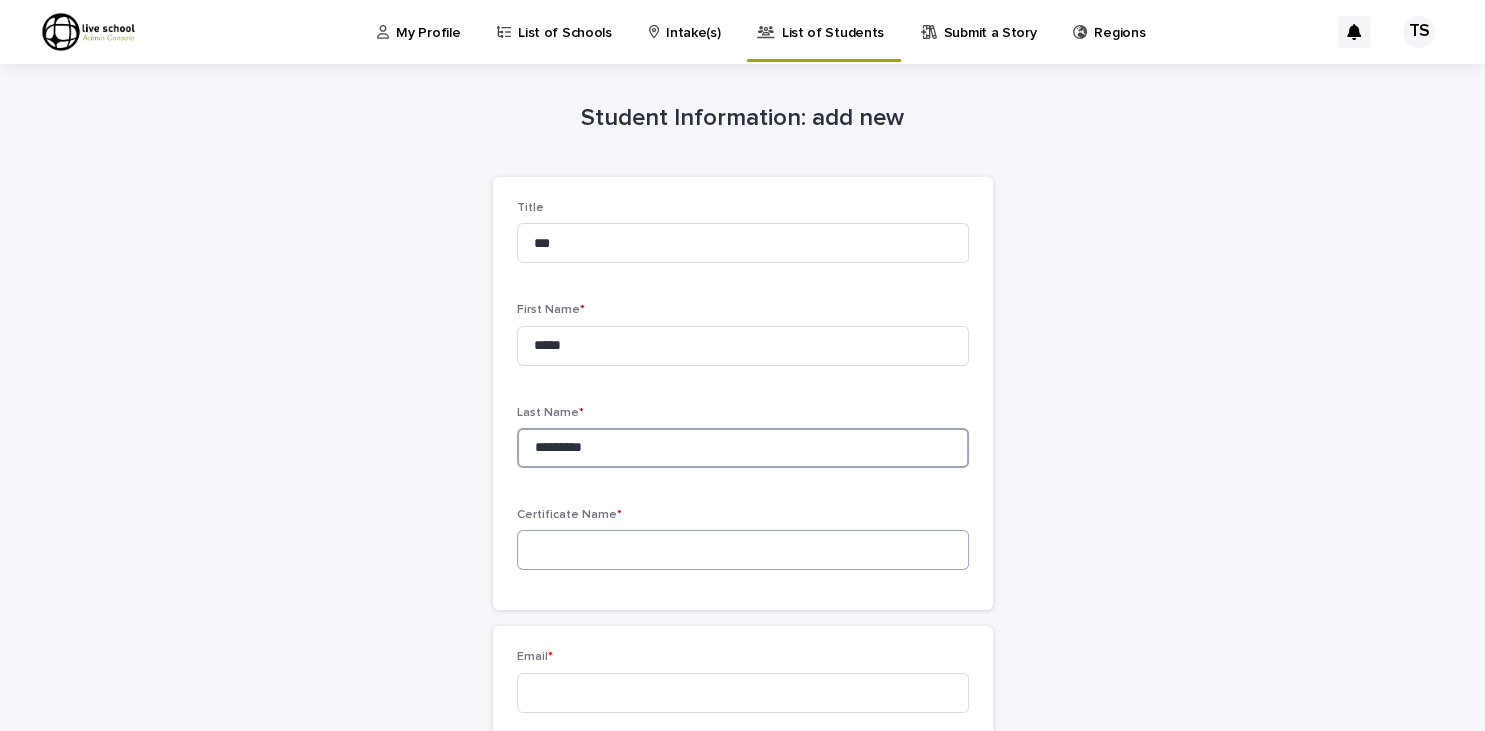 type on "*********" 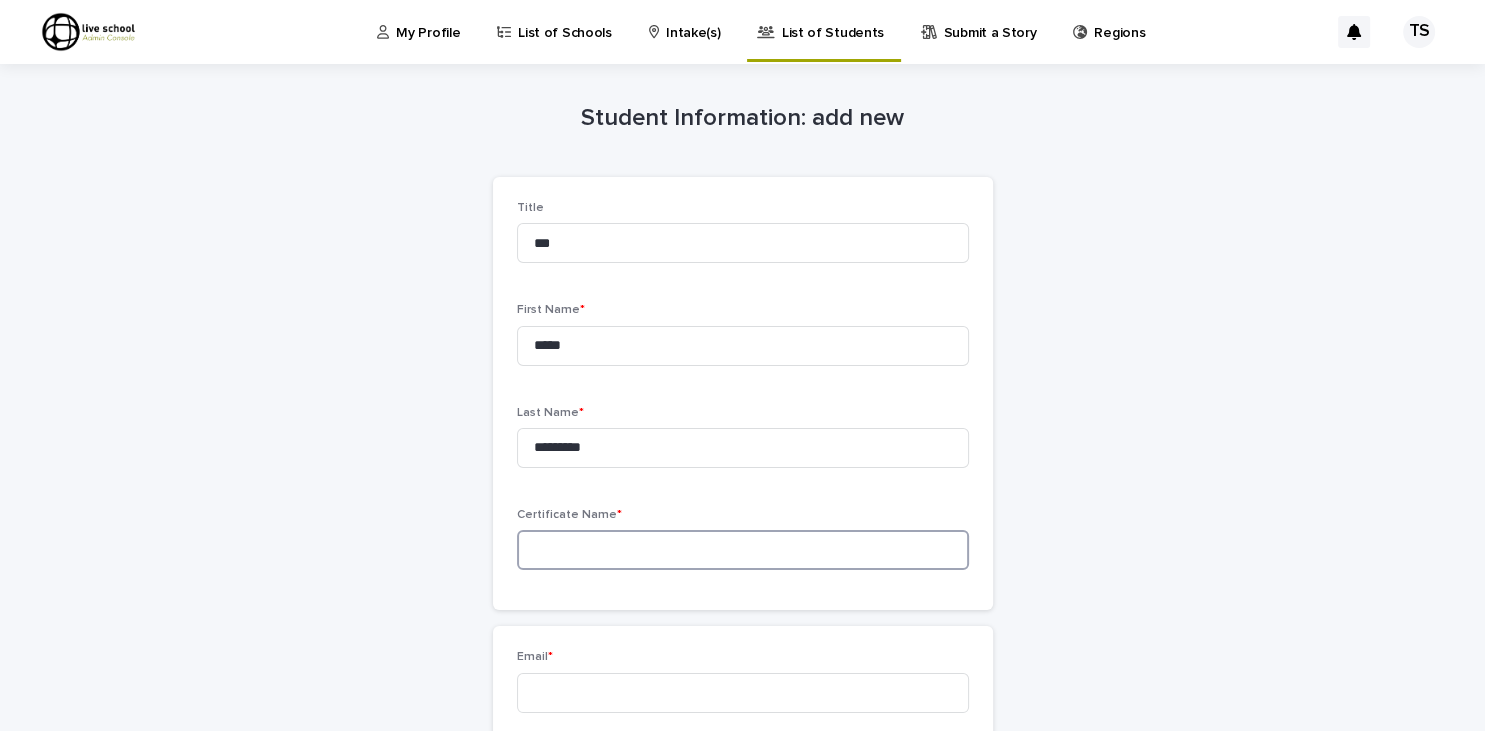 click at bounding box center (743, 550) 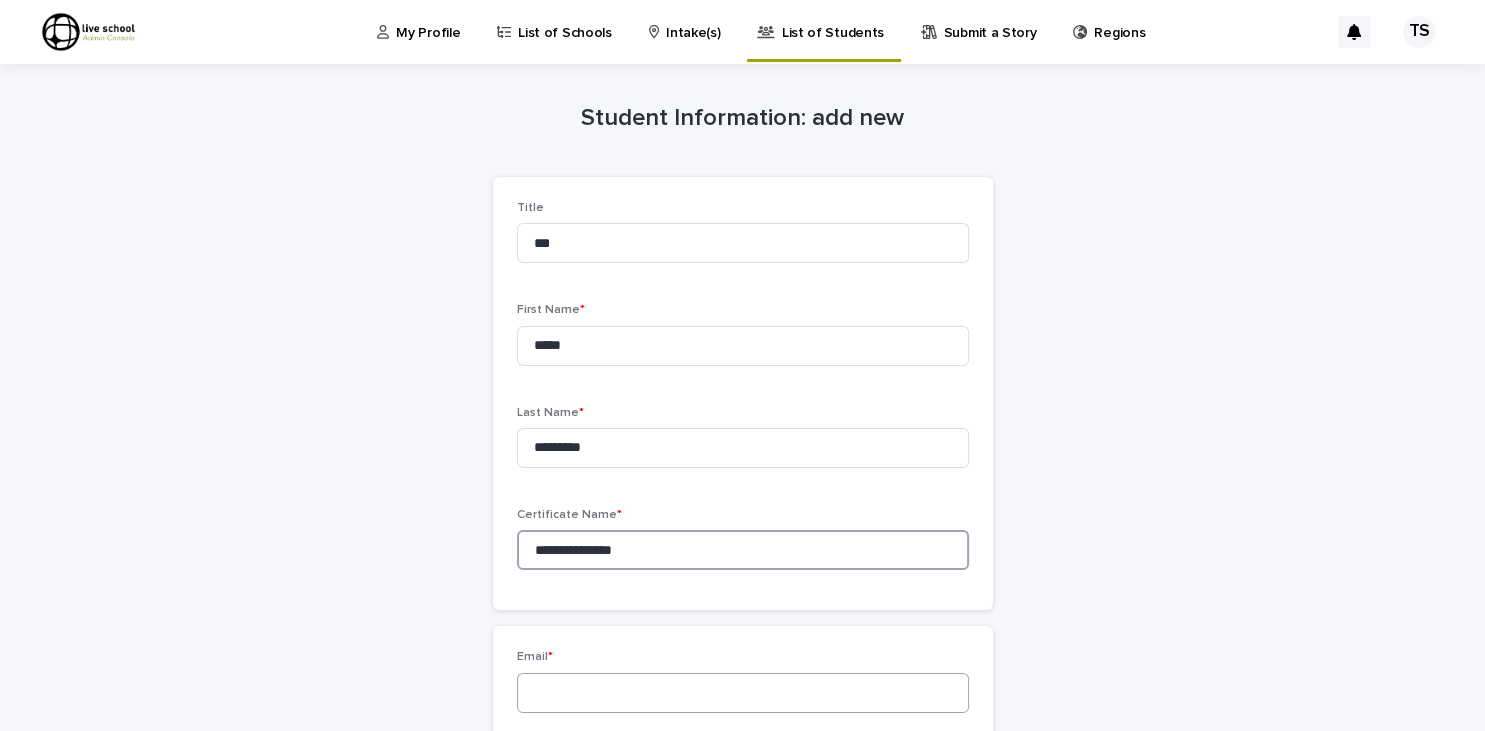 type on "**********" 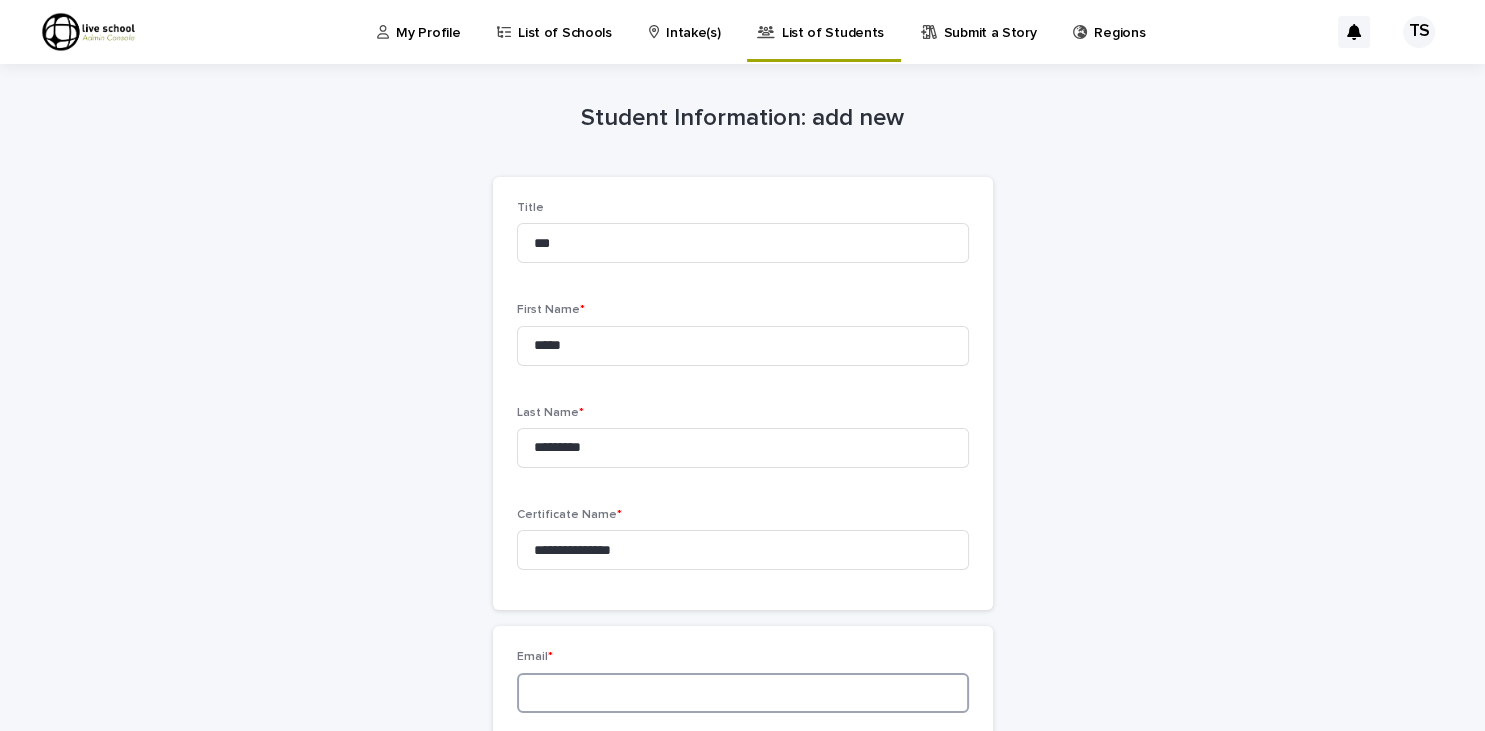 click at bounding box center (743, 693) 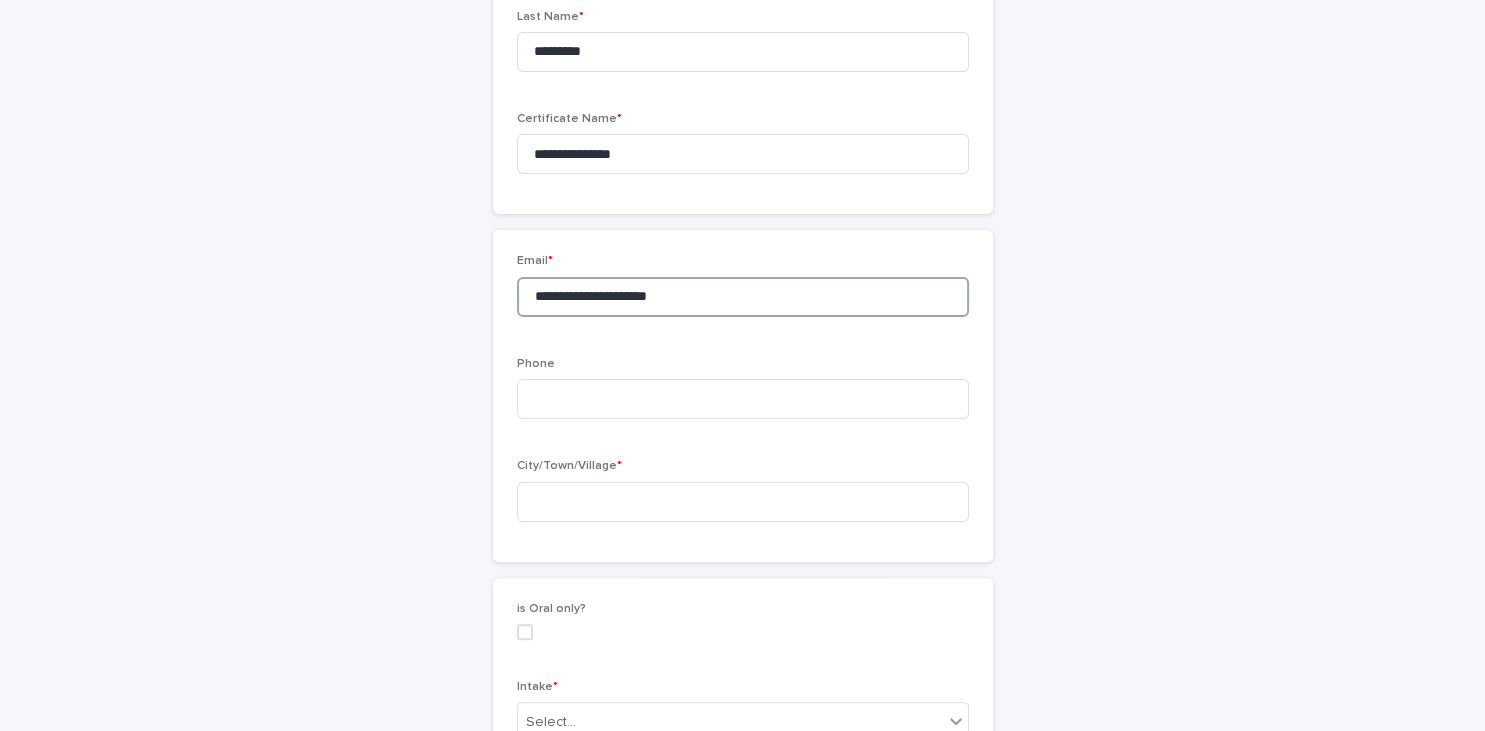 scroll, scrollTop: 432, scrollLeft: 0, axis: vertical 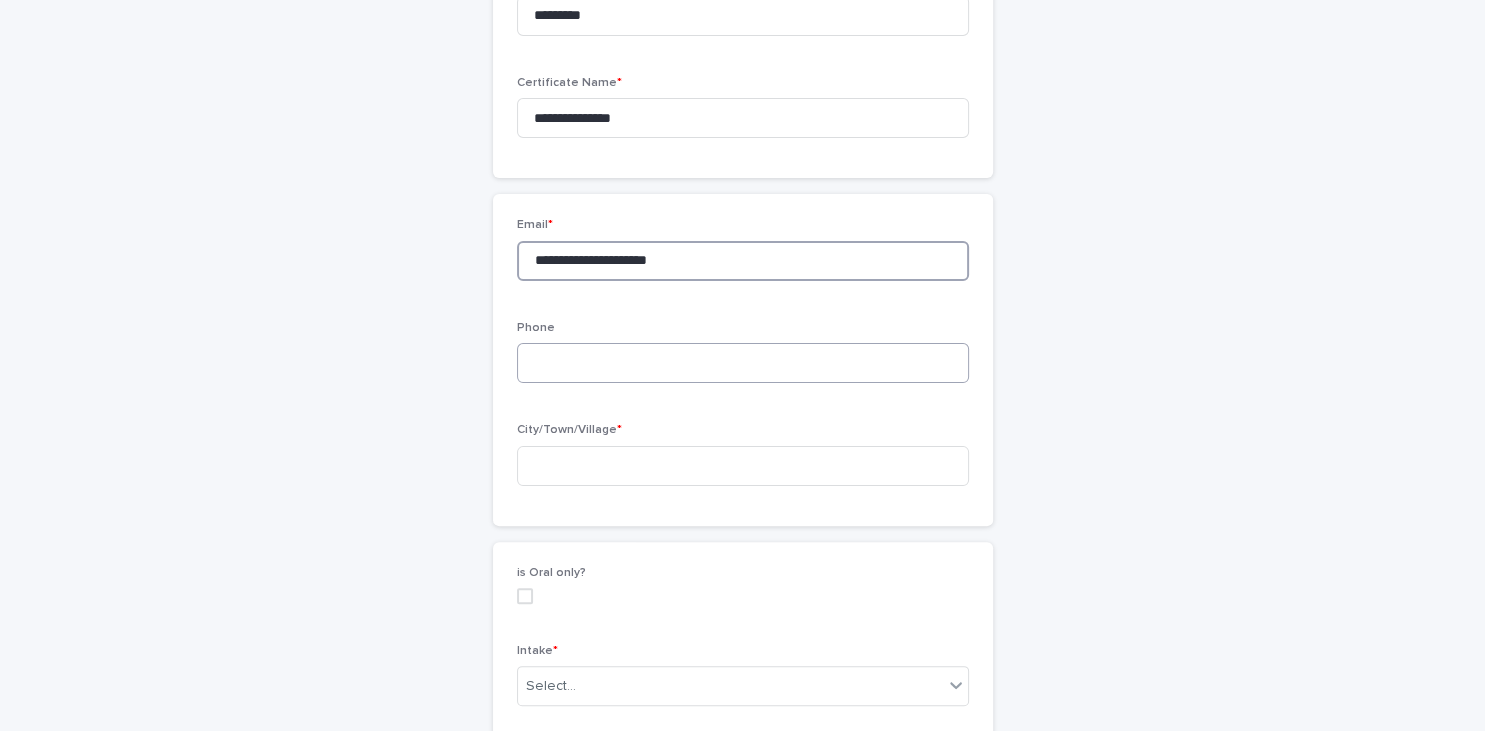 type on "**********" 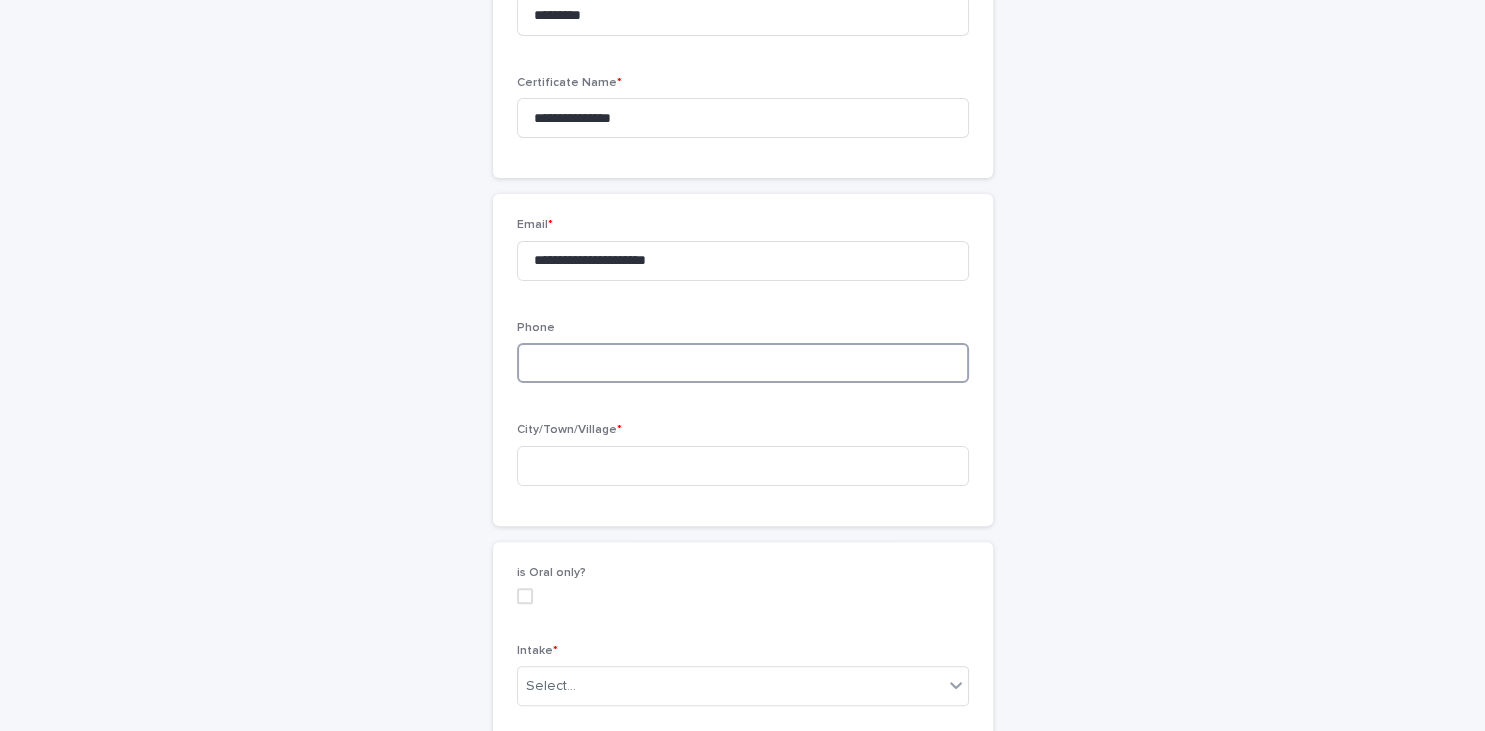 click at bounding box center [743, 363] 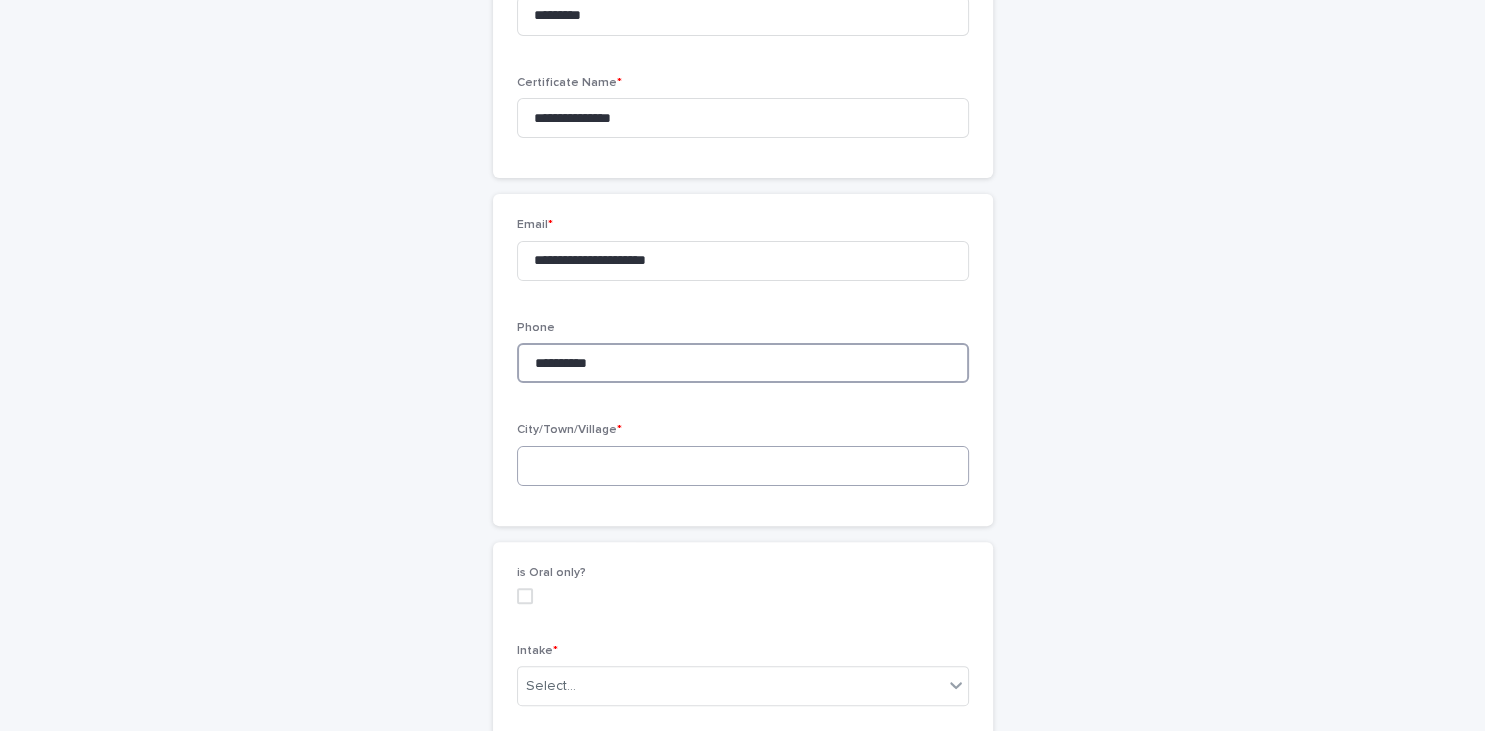 type on "**********" 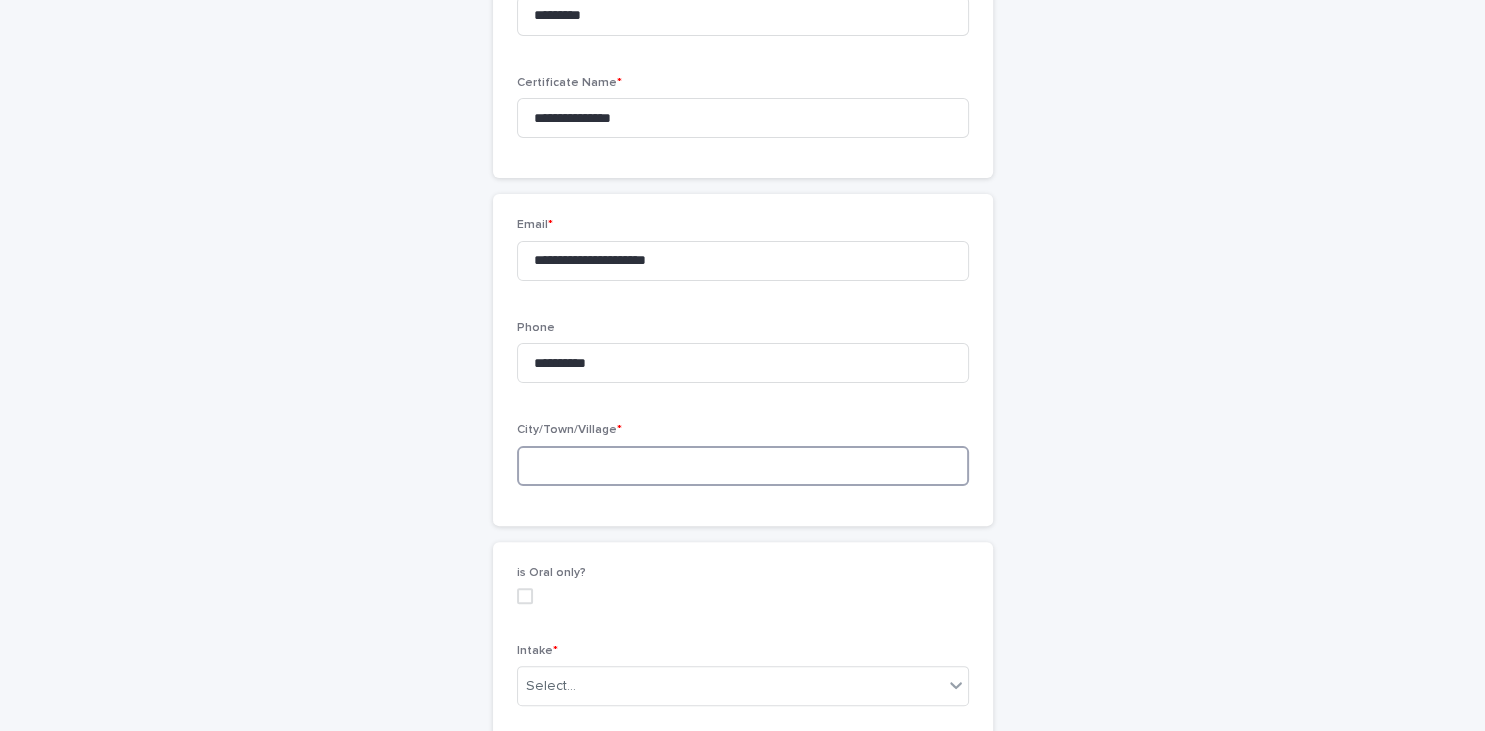 click at bounding box center (743, 466) 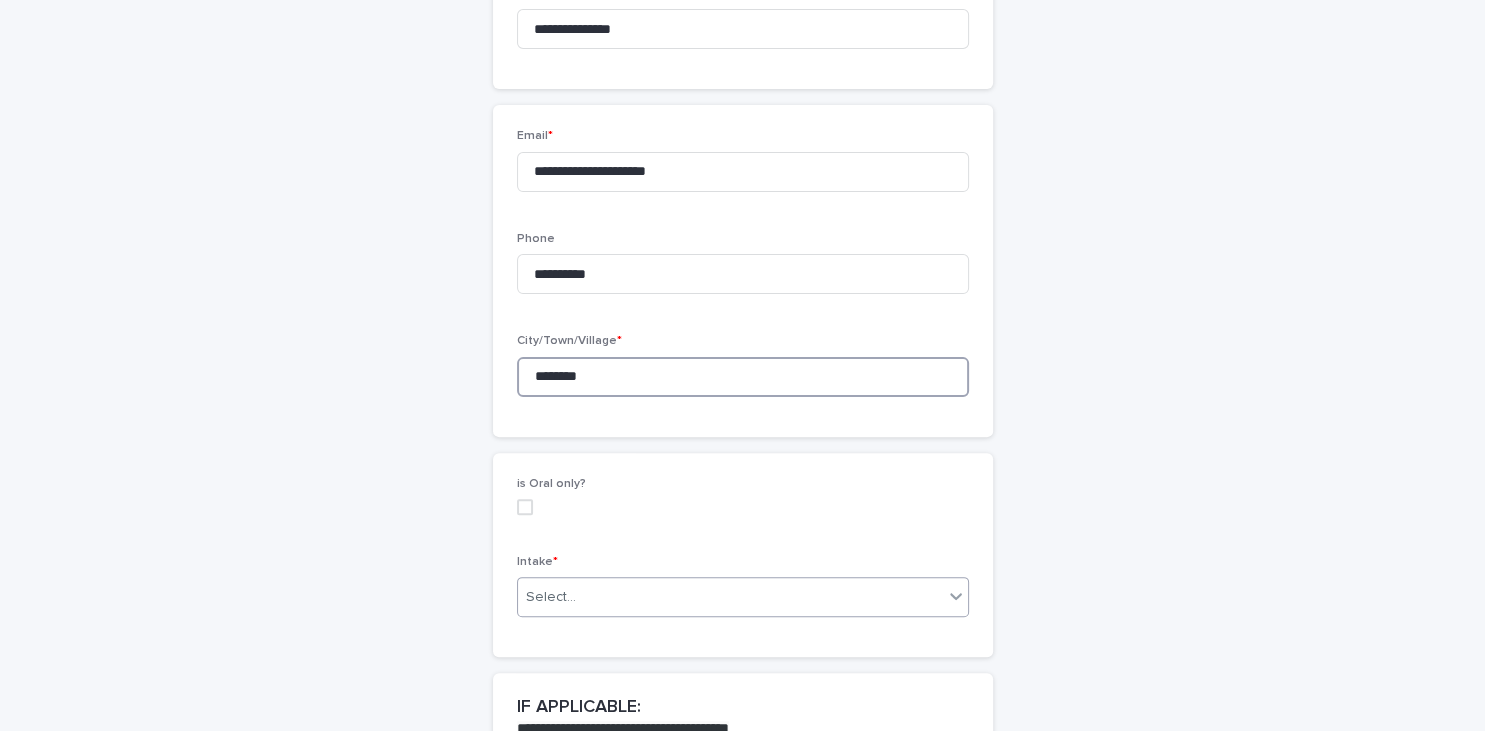 scroll, scrollTop: 604, scrollLeft: 0, axis: vertical 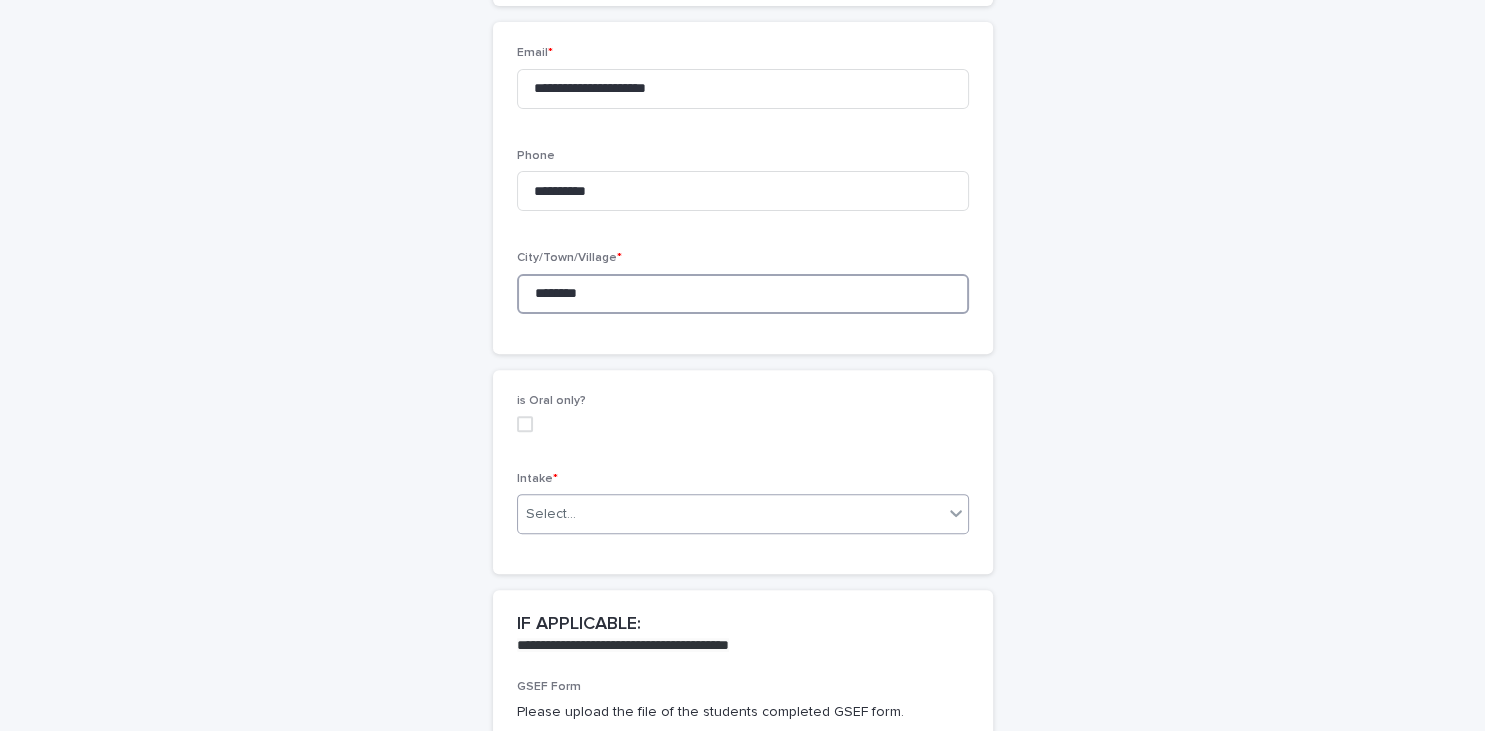 type on "********" 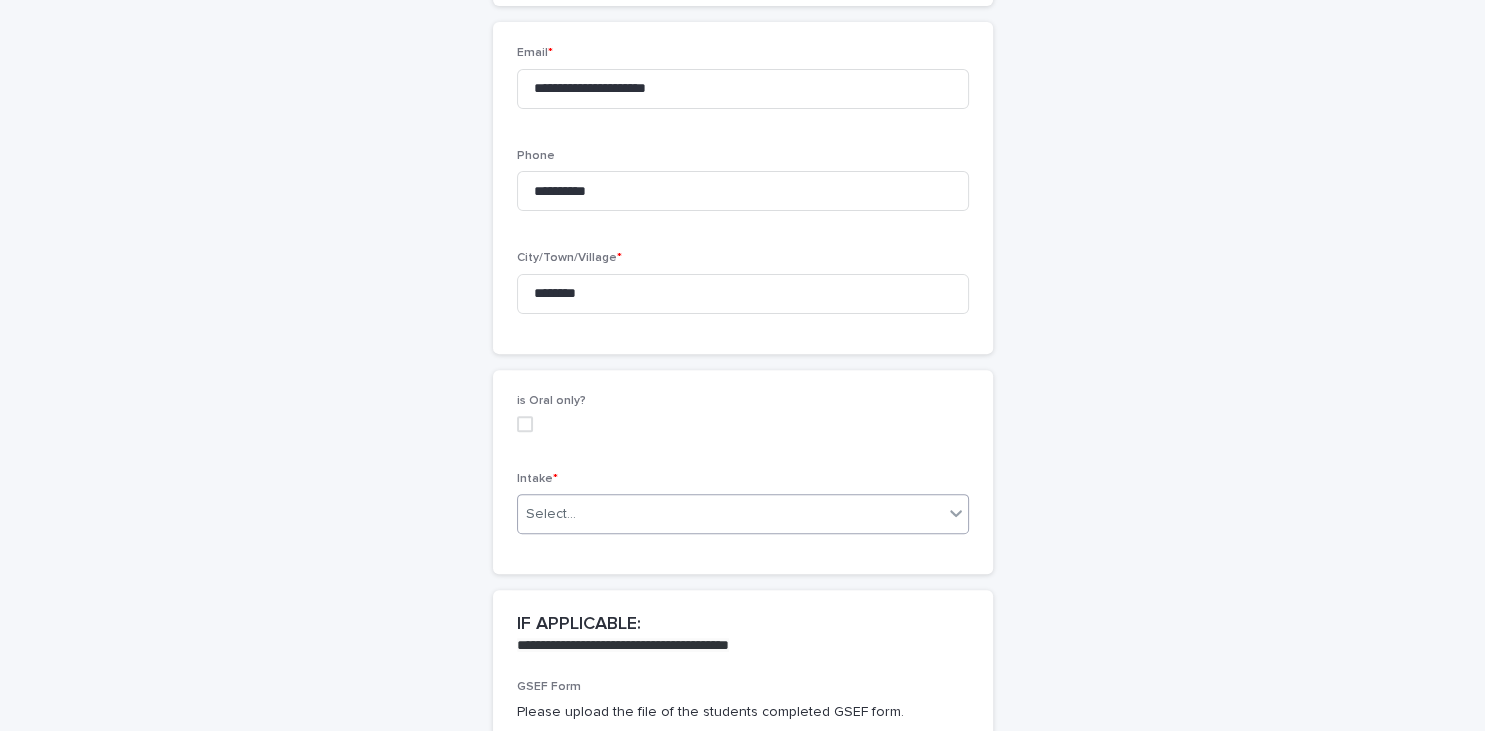 click 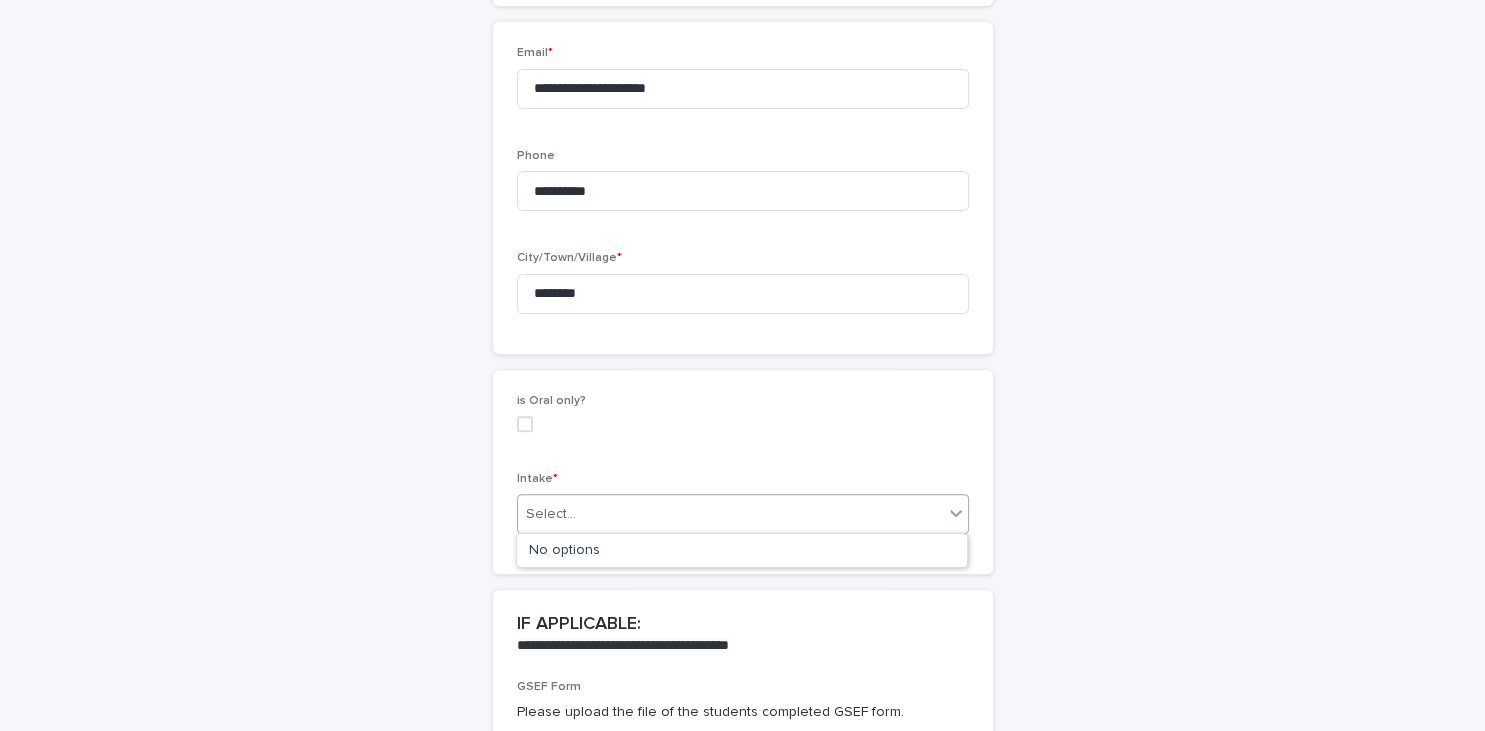 click on "is Oral only?" at bounding box center [743, 421] 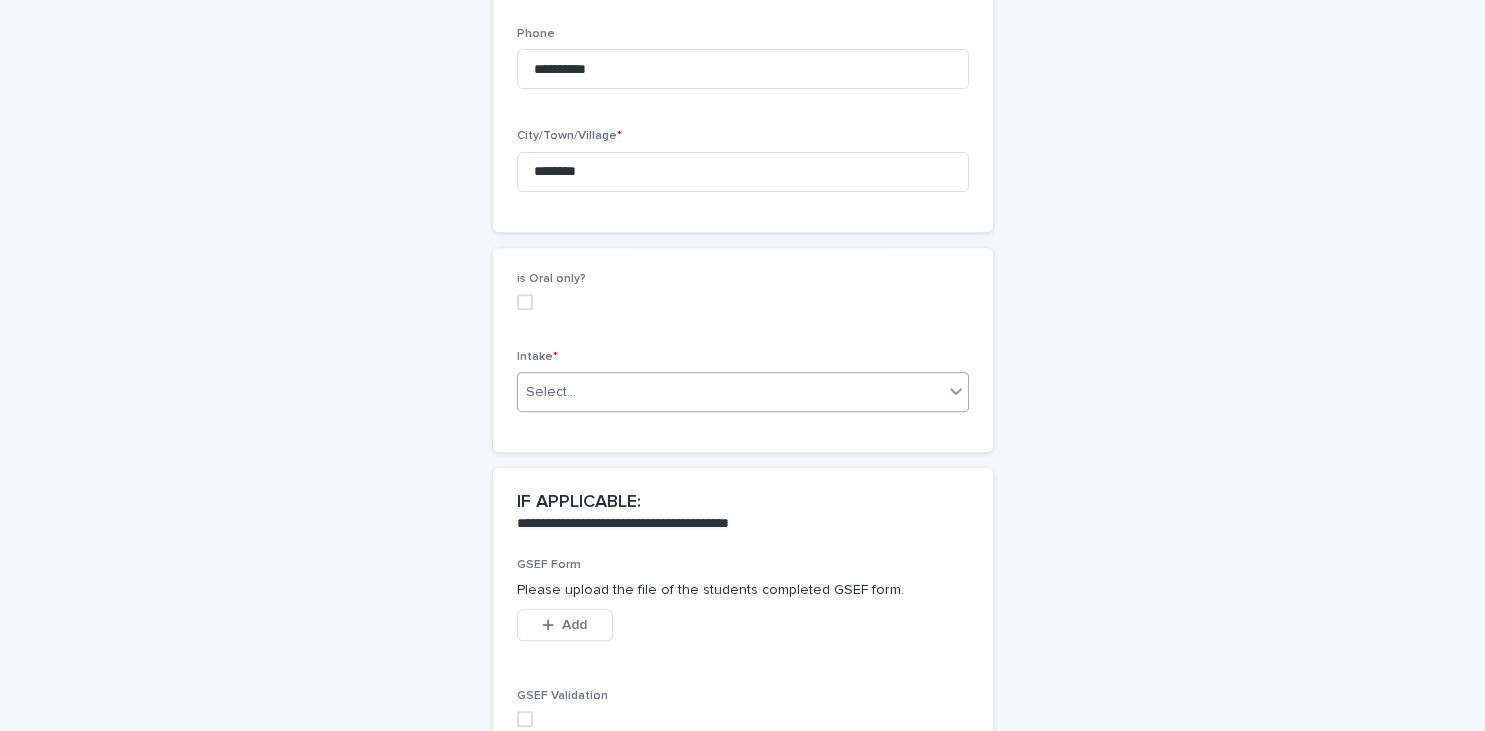 scroll, scrollTop: 909, scrollLeft: 0, axis: vertical 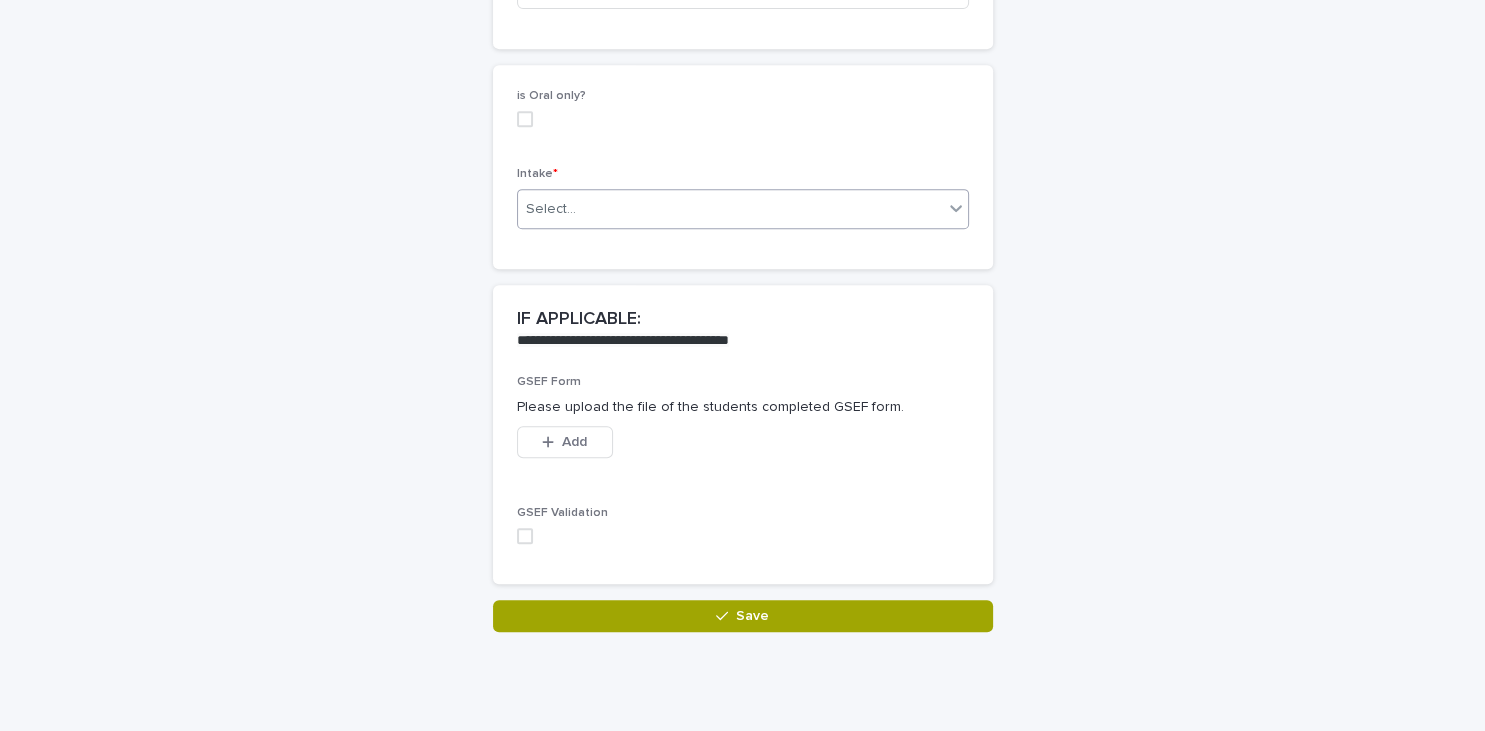 click on "Intake *       0 results available. Select is focused ,type to refine list, press Down to open the menu,  press left to focus selected values Select..." at bounding box center (743, 206) 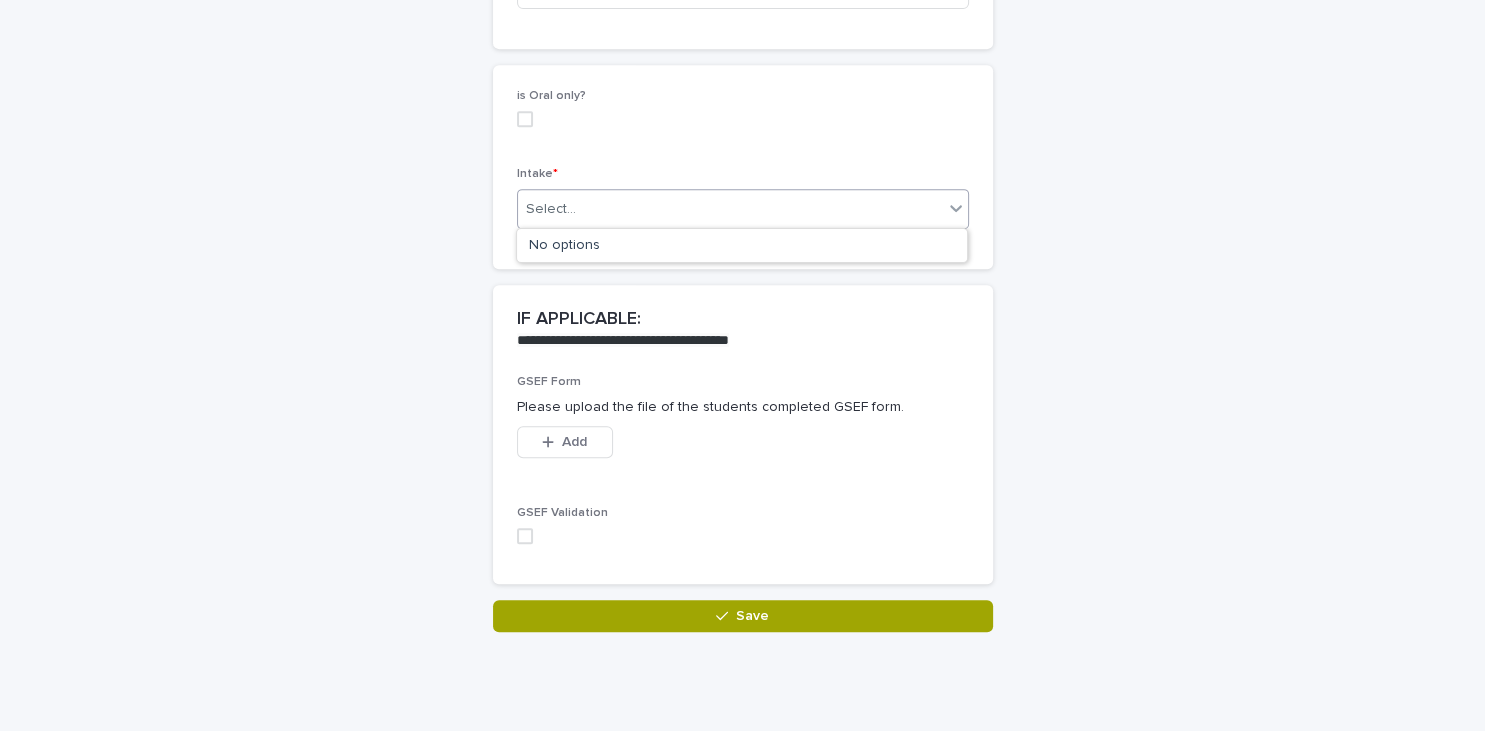click on "Select..." at bounding box center (730, 209) 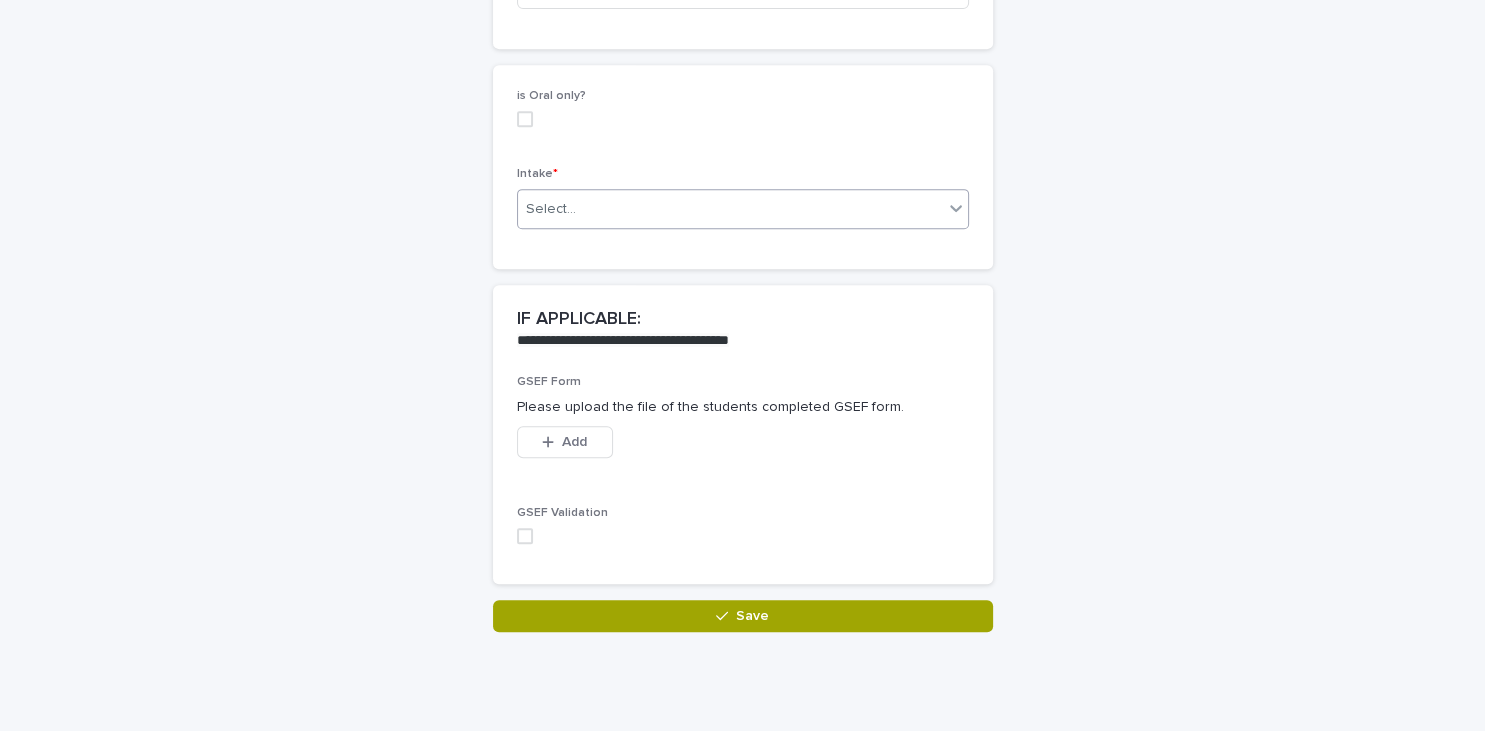 click 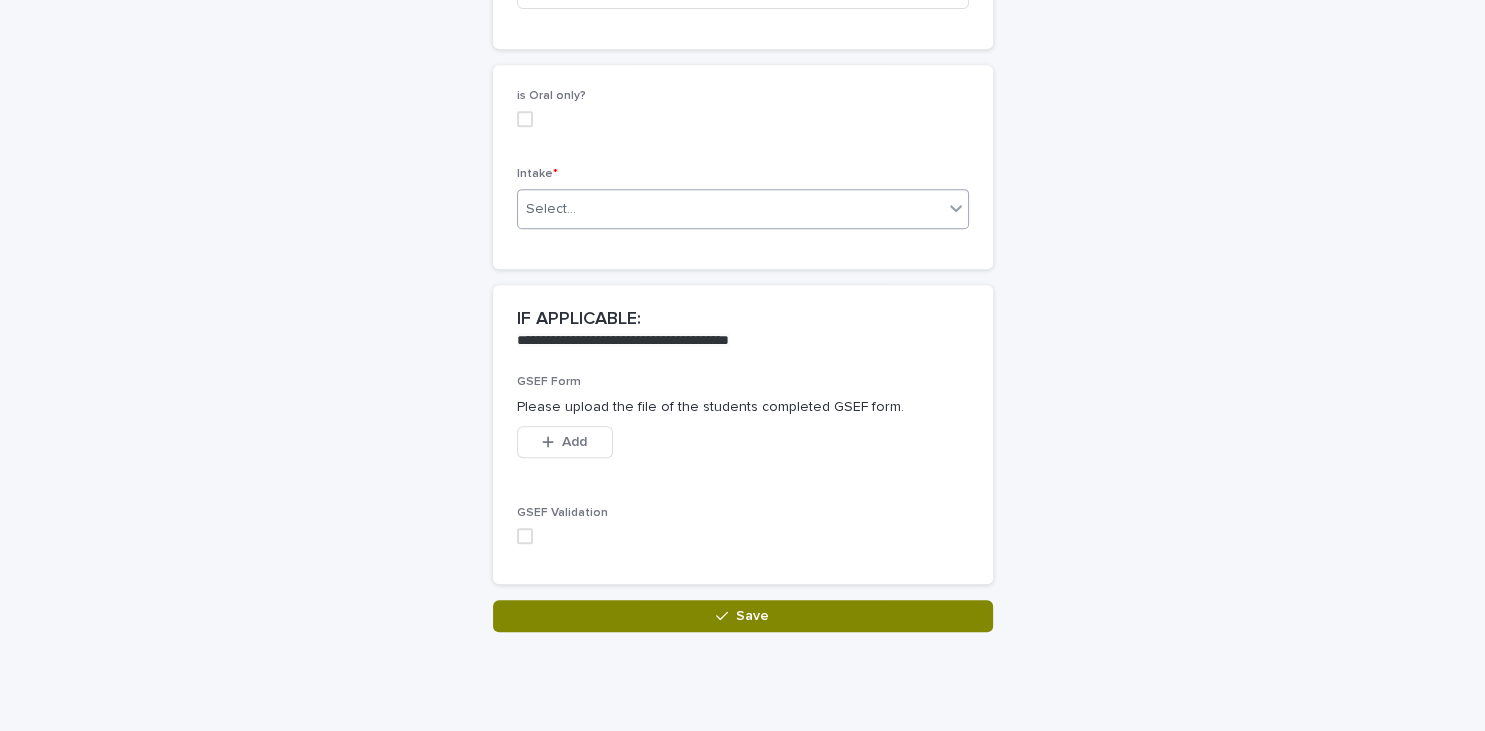 click 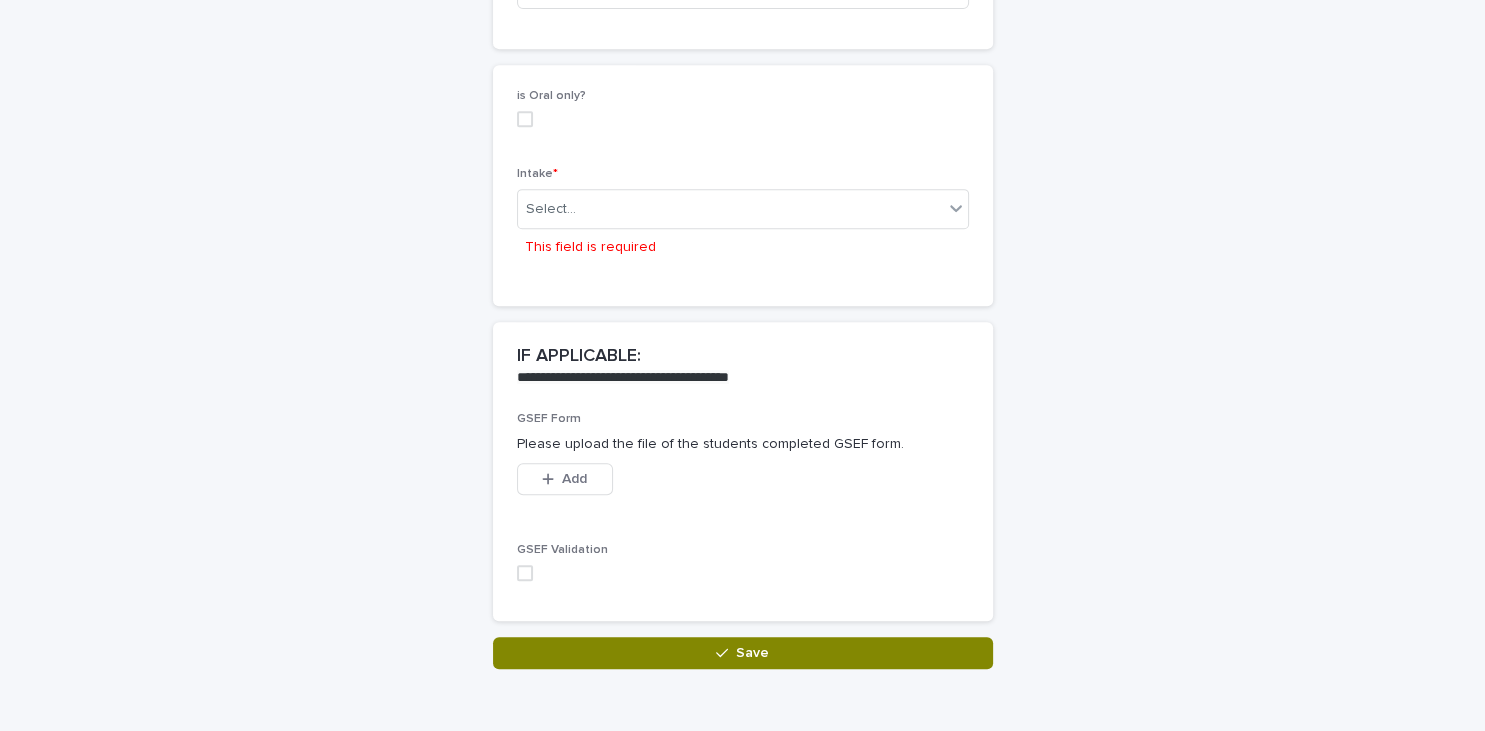 scroll, scrollTop: 946, scrollLeft: 0, axis: vertical 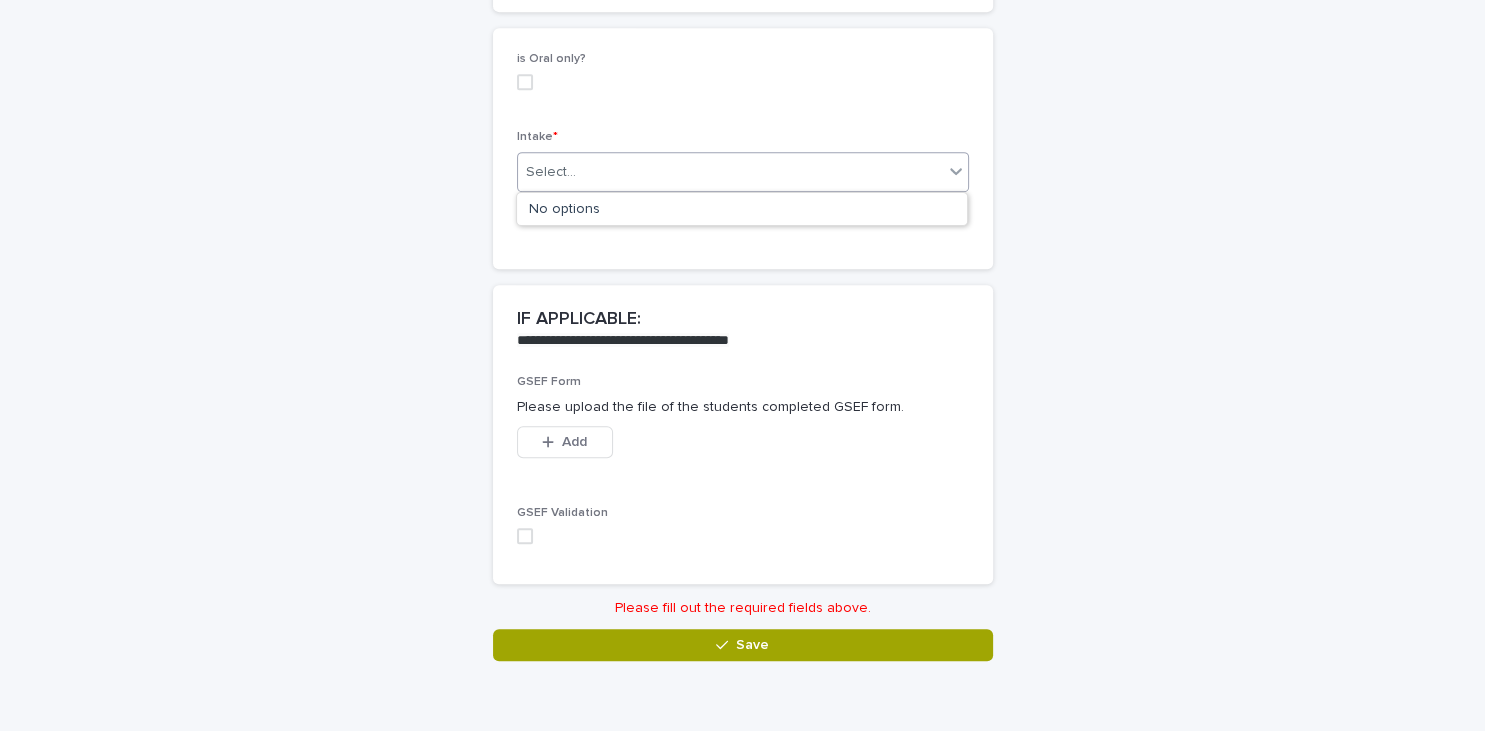 click on "Select..." at bounding box center (730, 172) 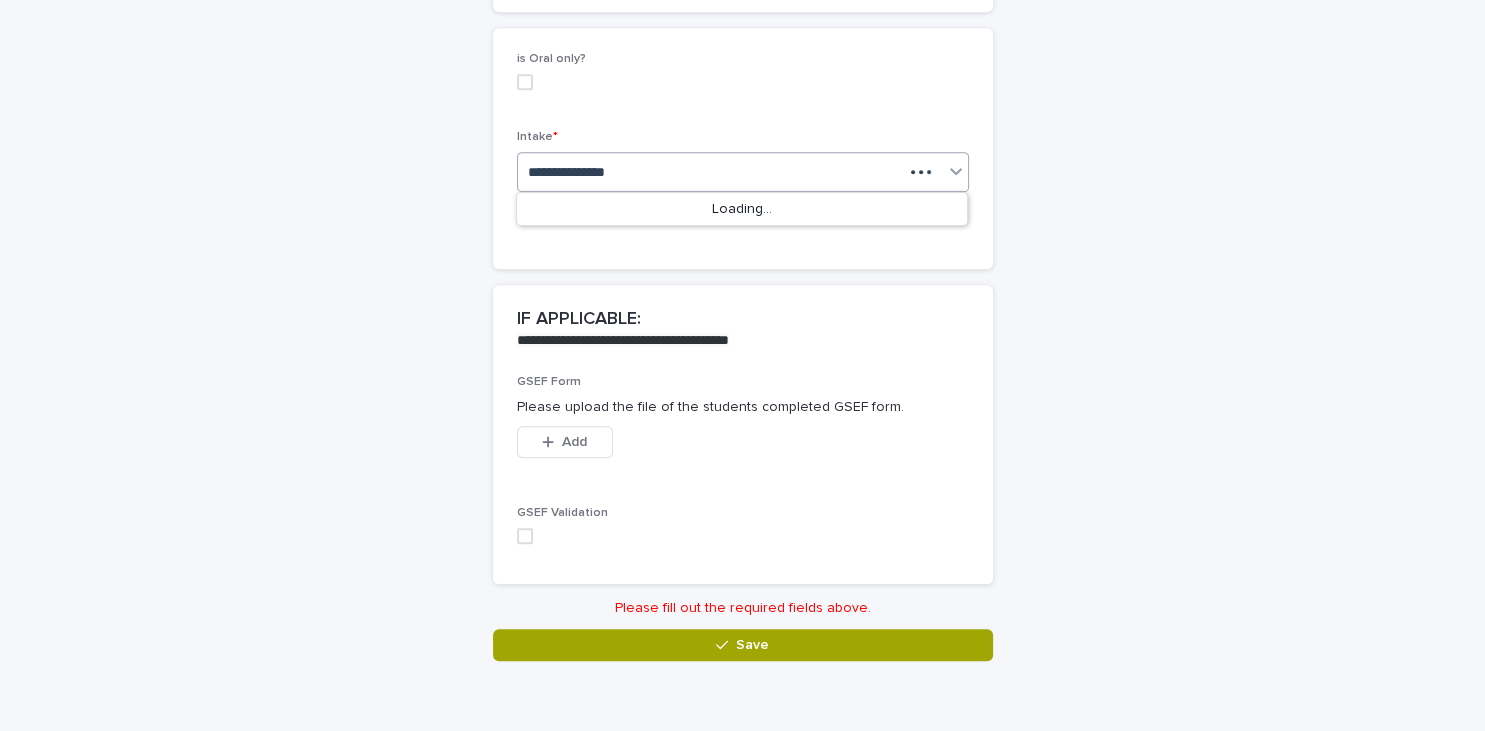 type on "**********" 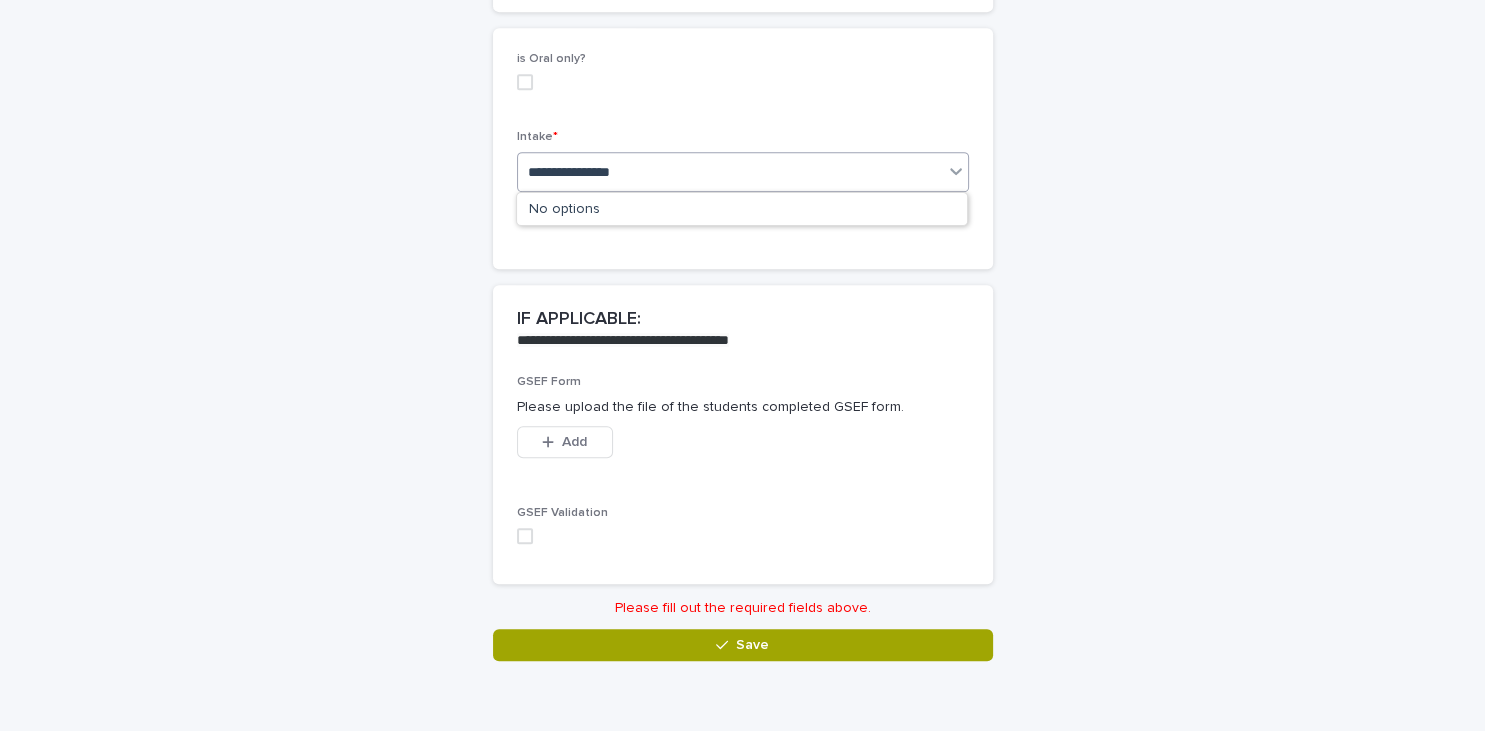 type 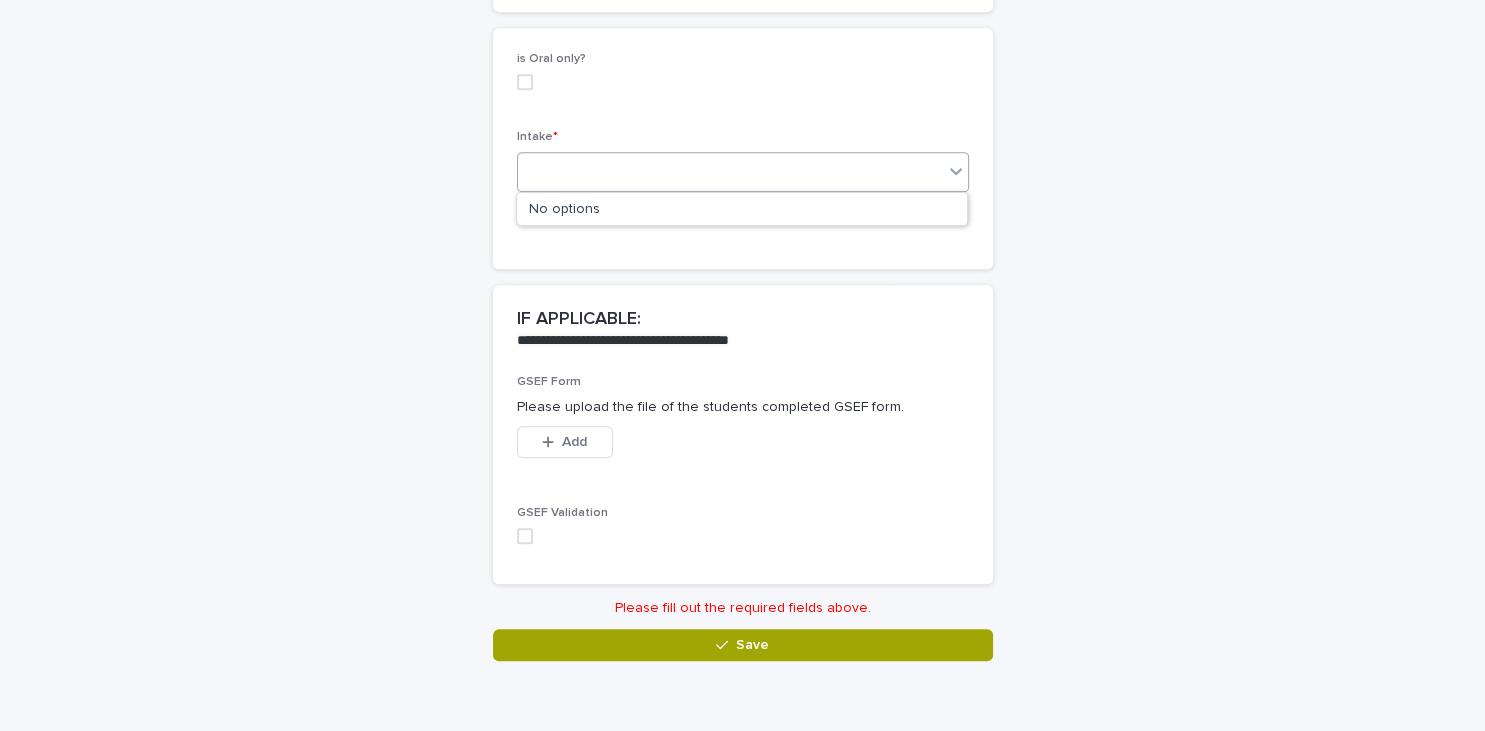 click 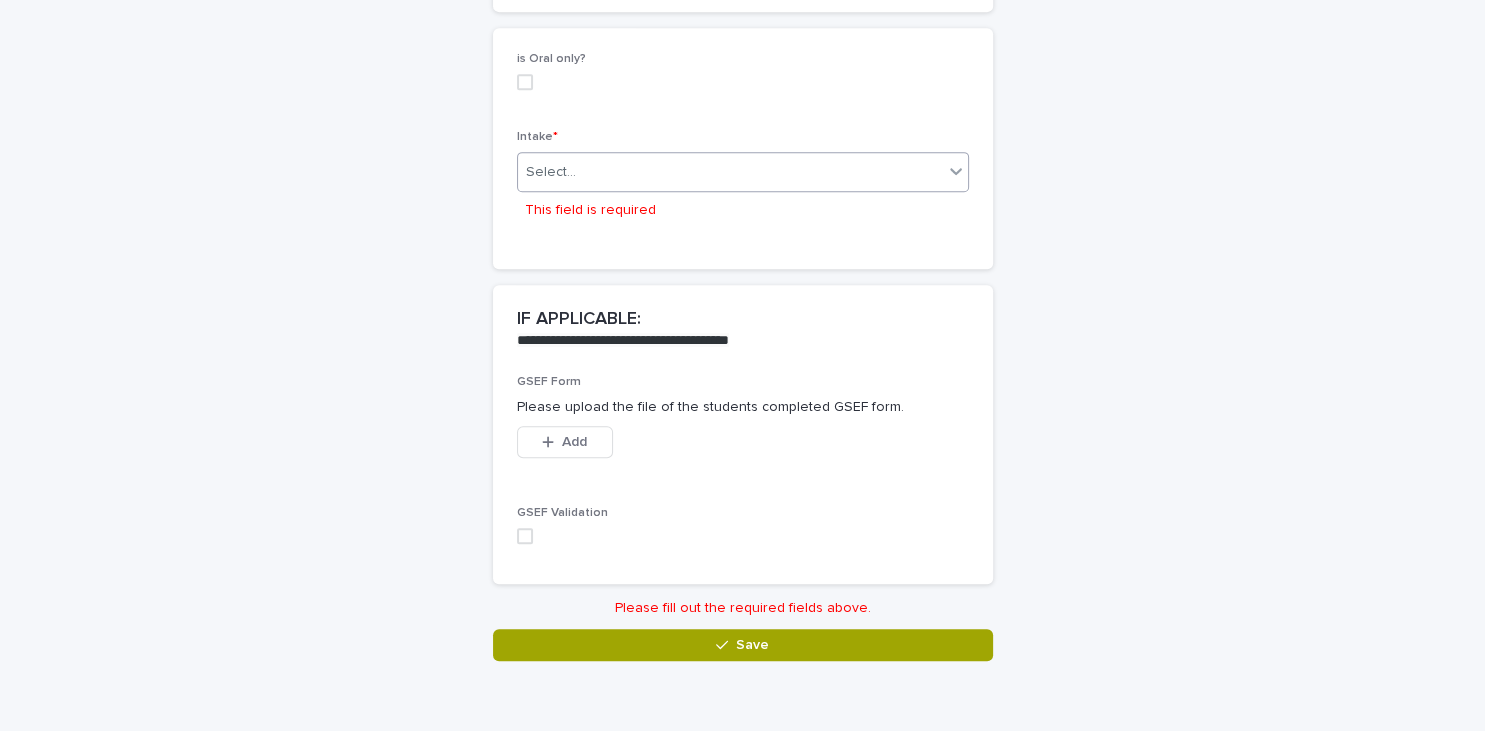 click 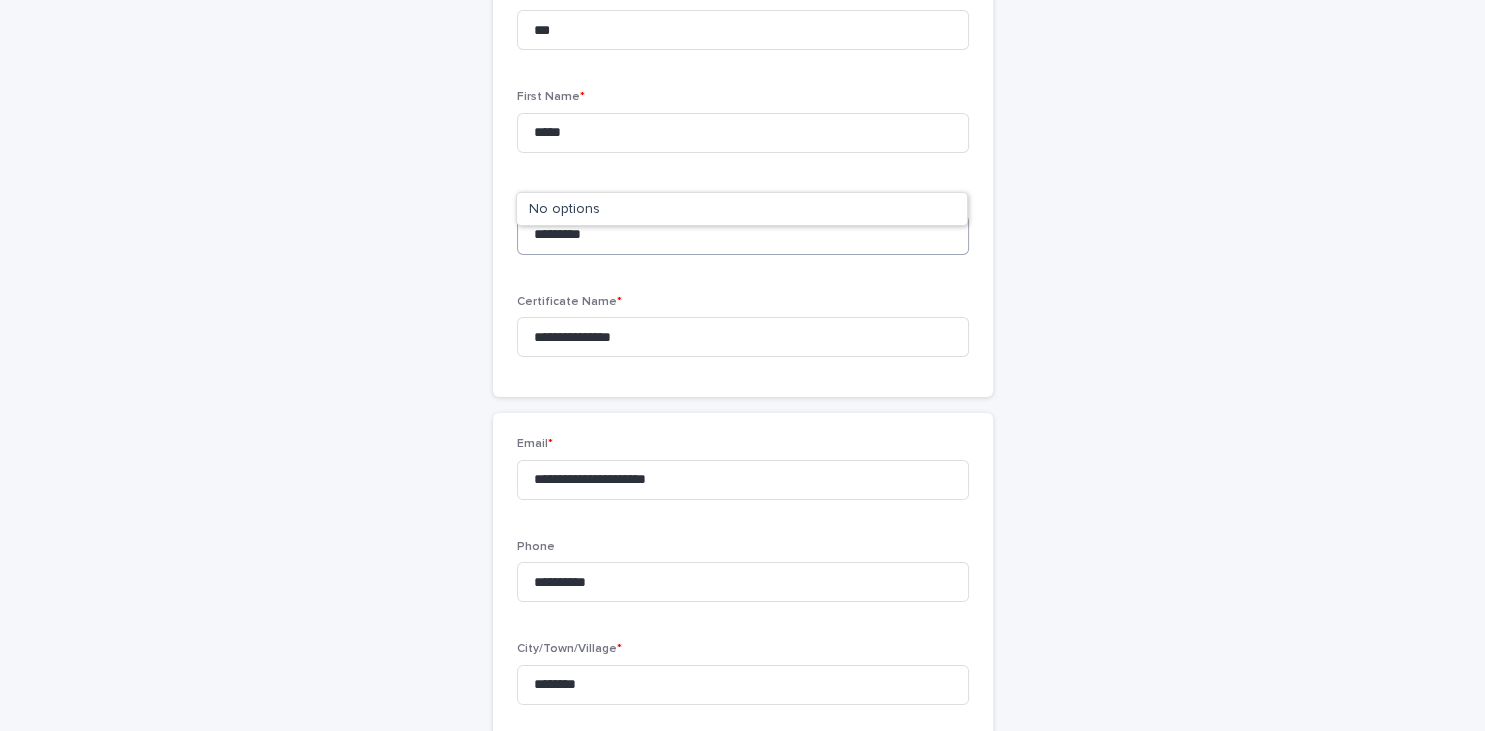 scroll, scrollTop: 197, scrollLeft: 0, axis: vertical 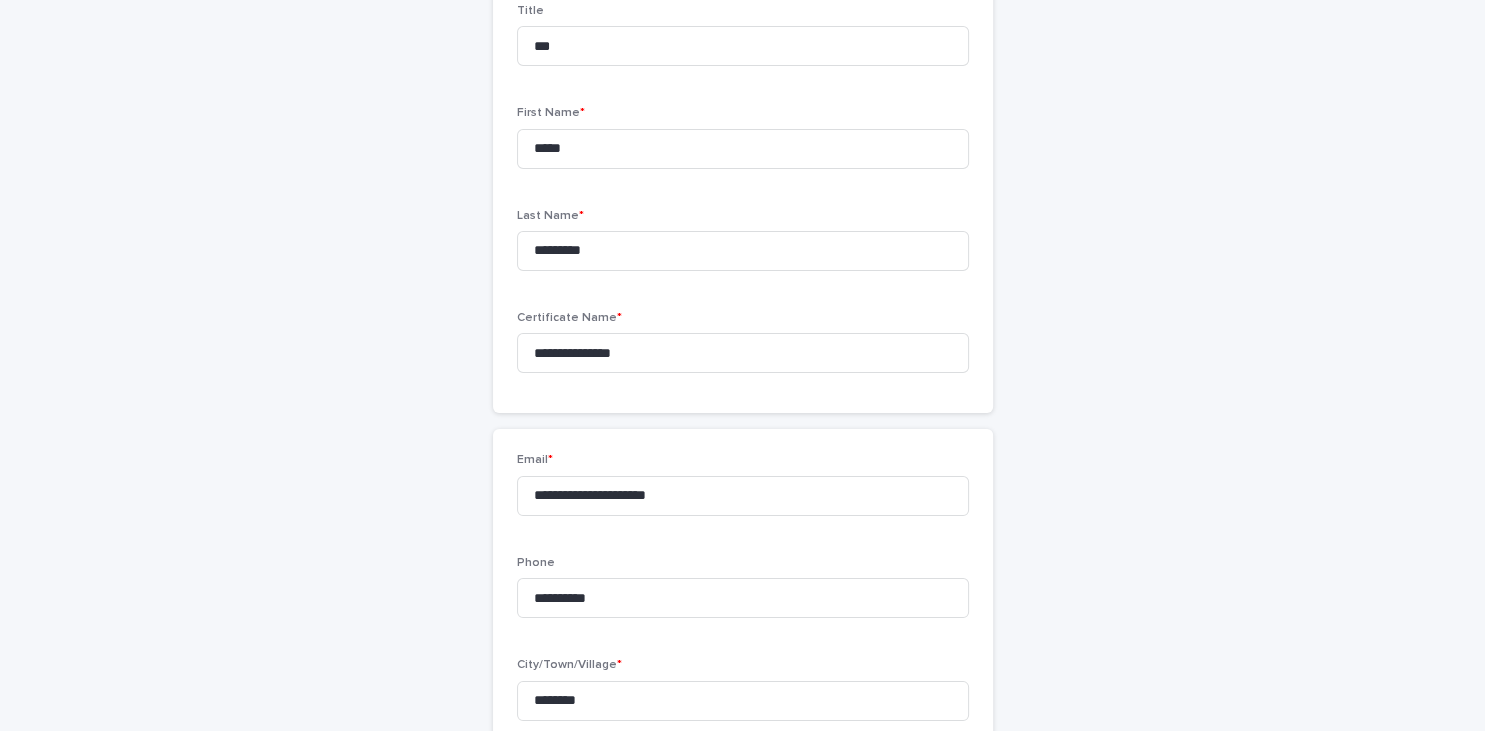 click on "**********" at bounding box center (743, 638) 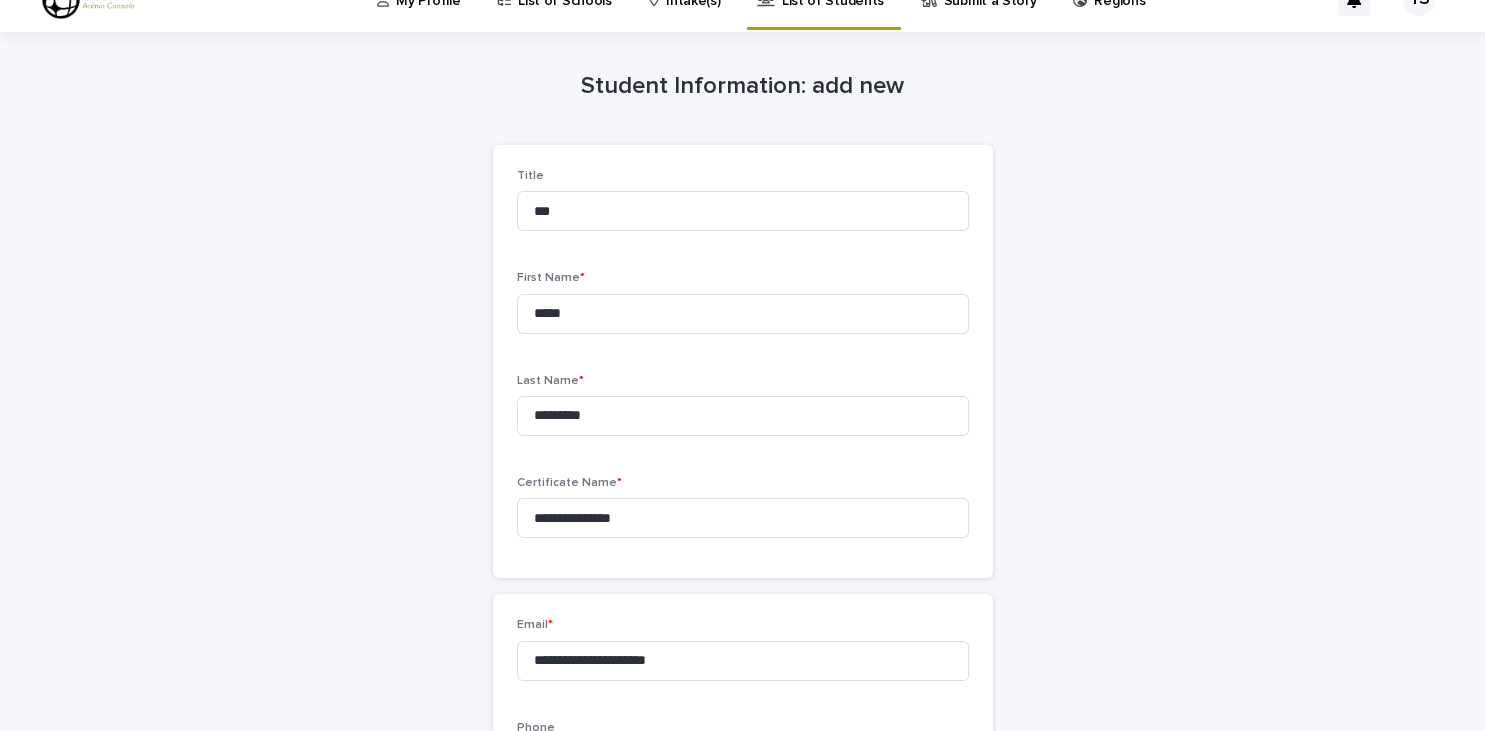 scroll, scrollTop: 0, scrollLeft: 0, axis: both 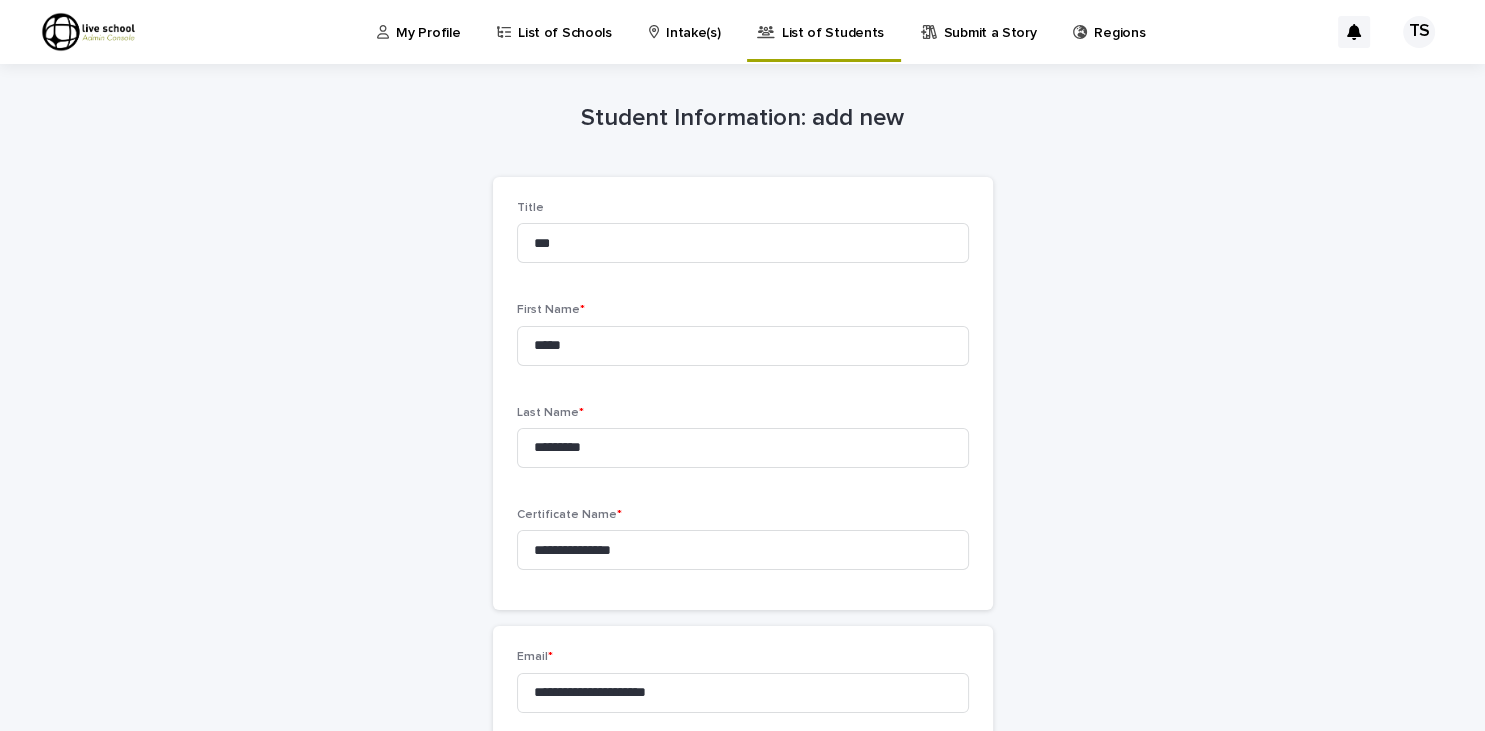 click on "Submit a Story" at bounding box center (990, 21) 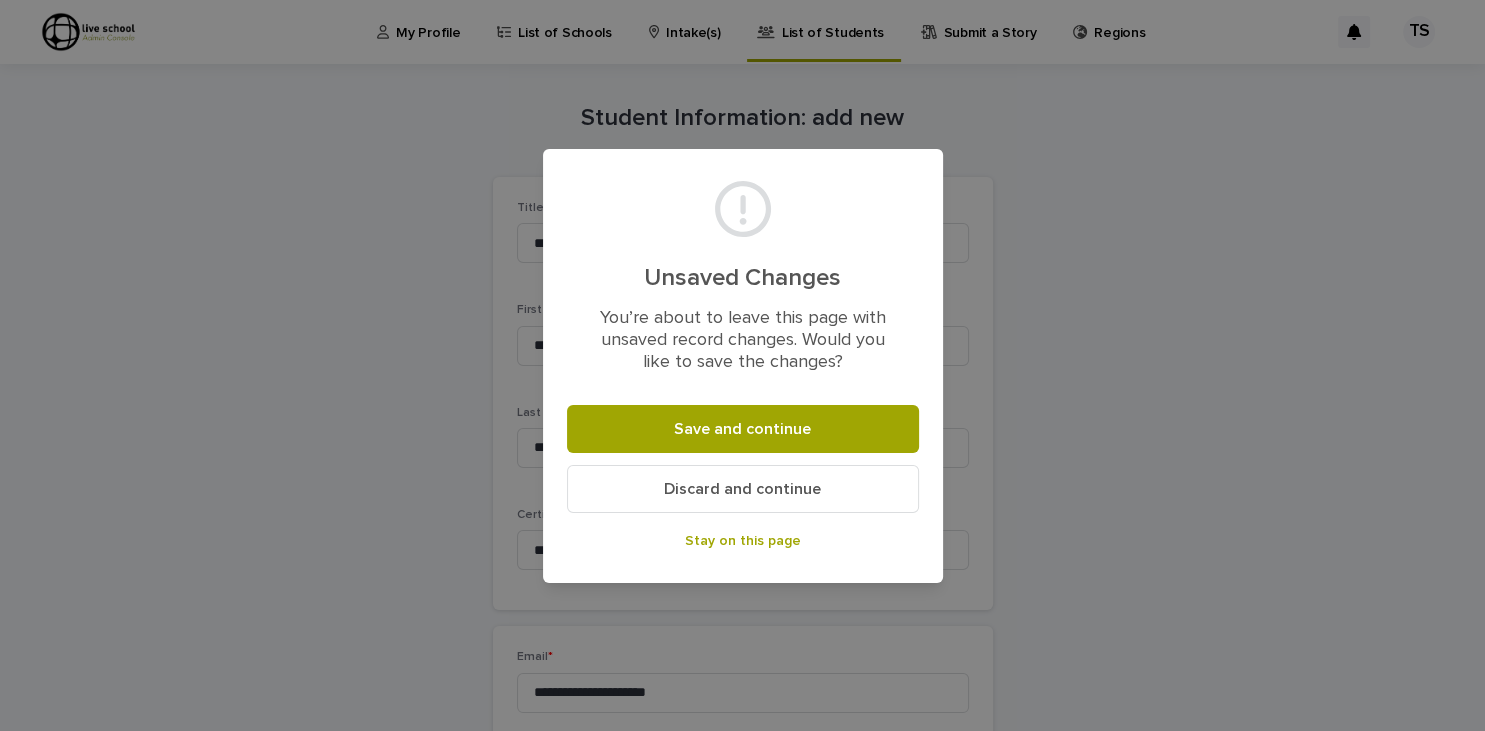 click on "Discard and continue" at bounding box center [742, 489] 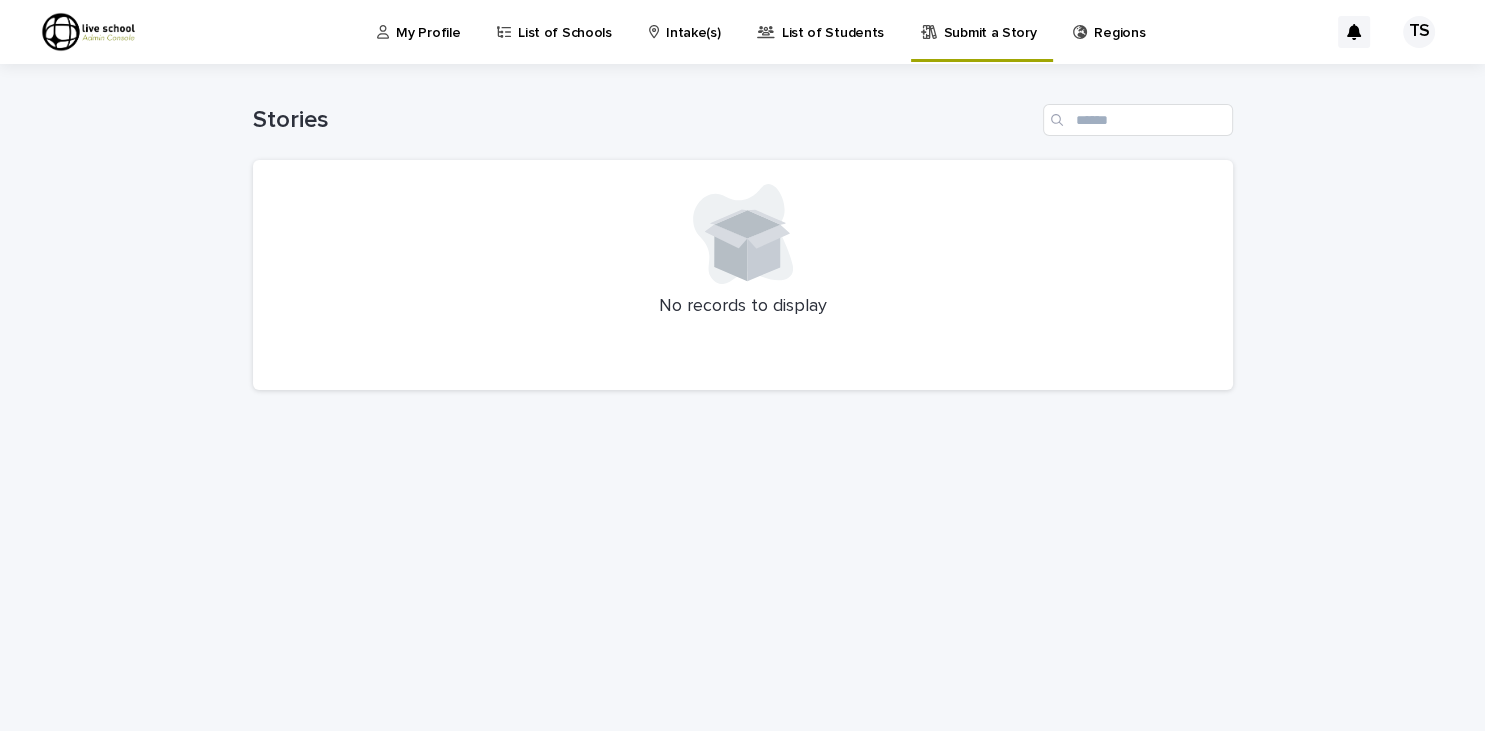 click on "Regions" at bounding box center [1119, 21] 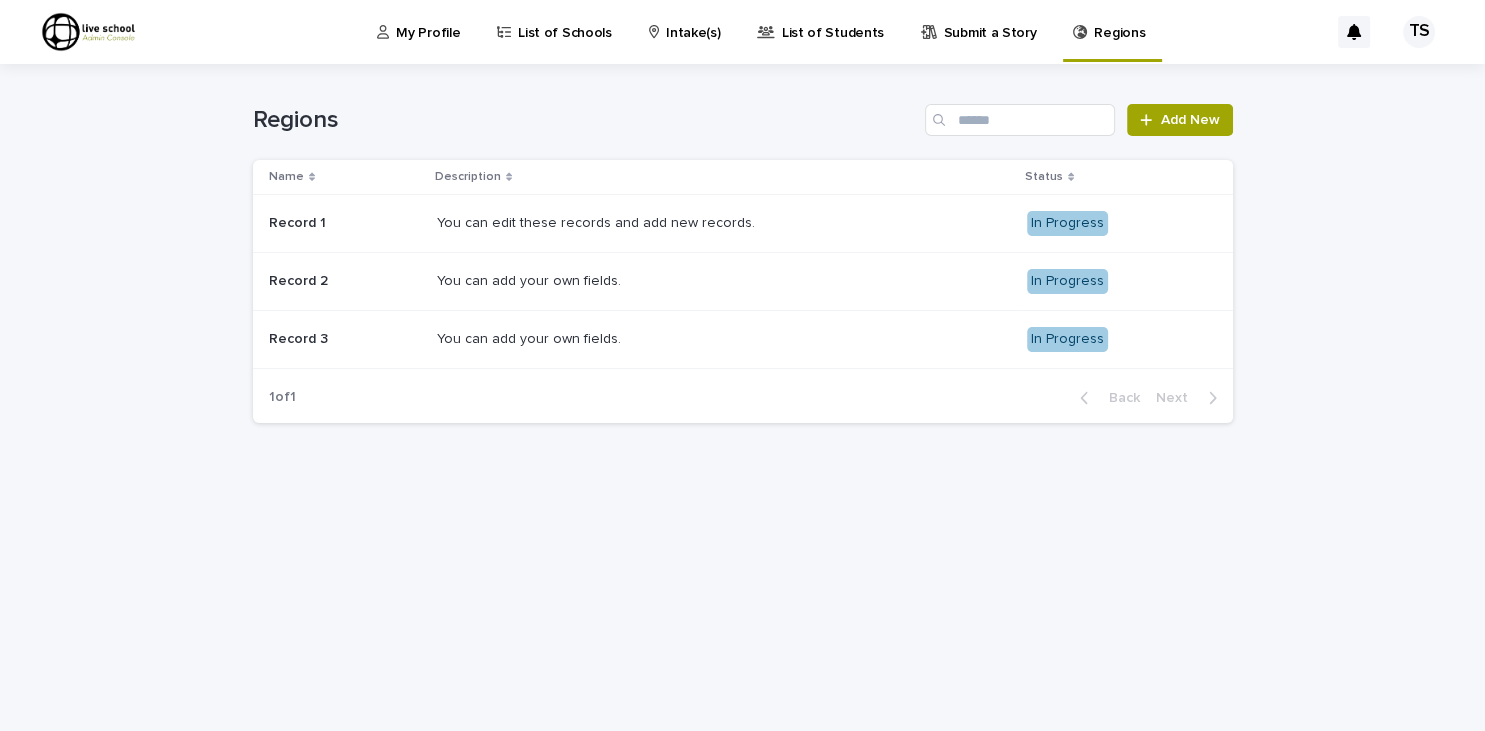 click on "My Profile" at bounding box center [428, 21] 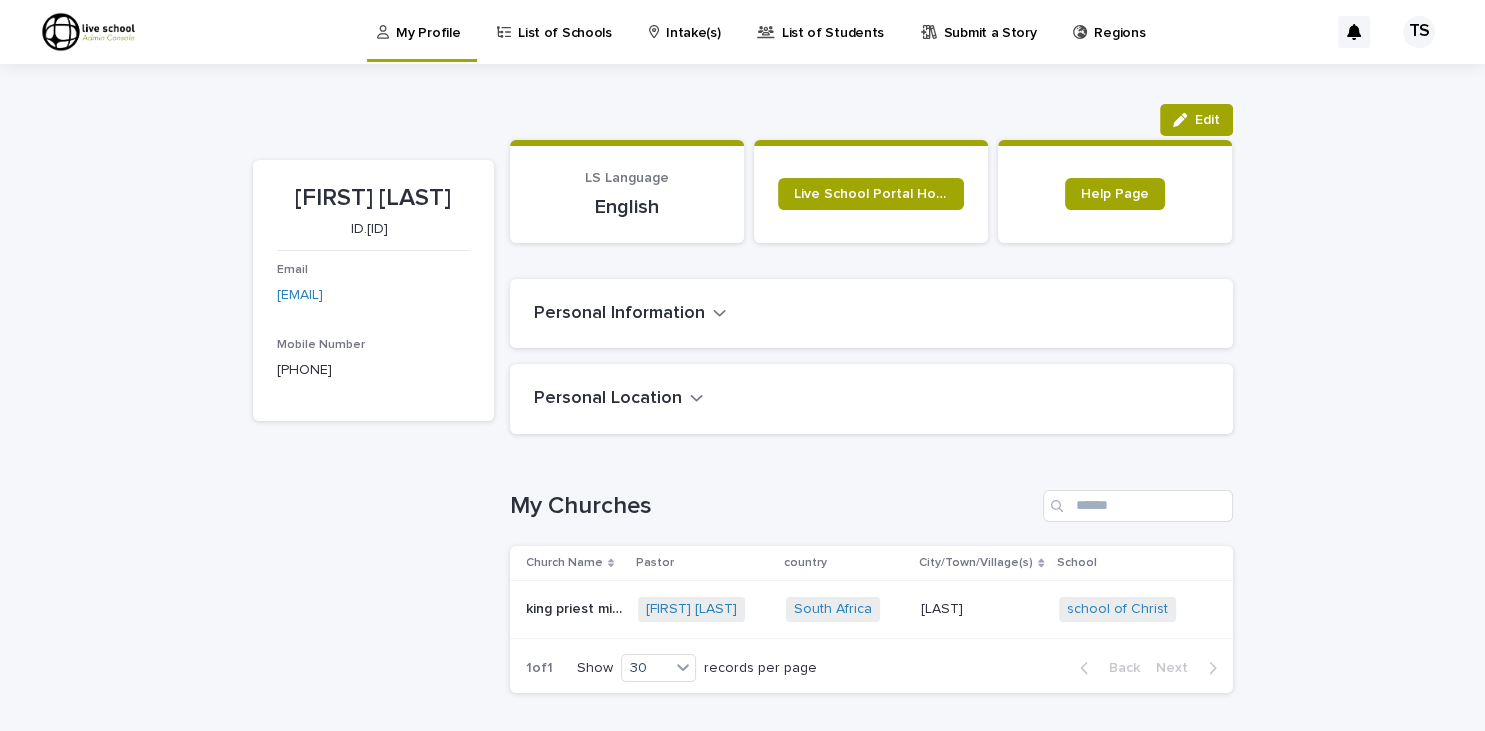 click on "List of Schools" at bounding box center [557, 21] 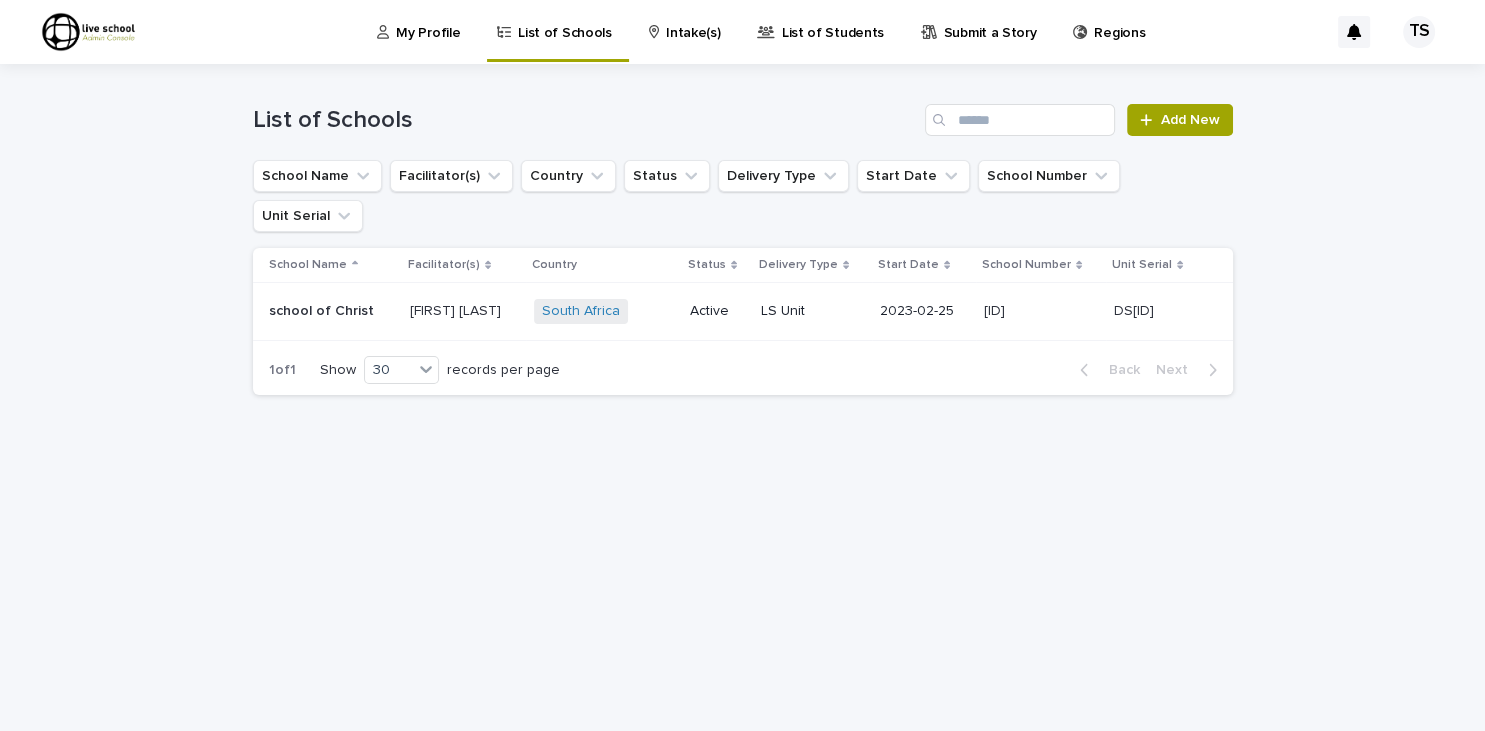 click on "TS" at bounding box center [1419, 32] 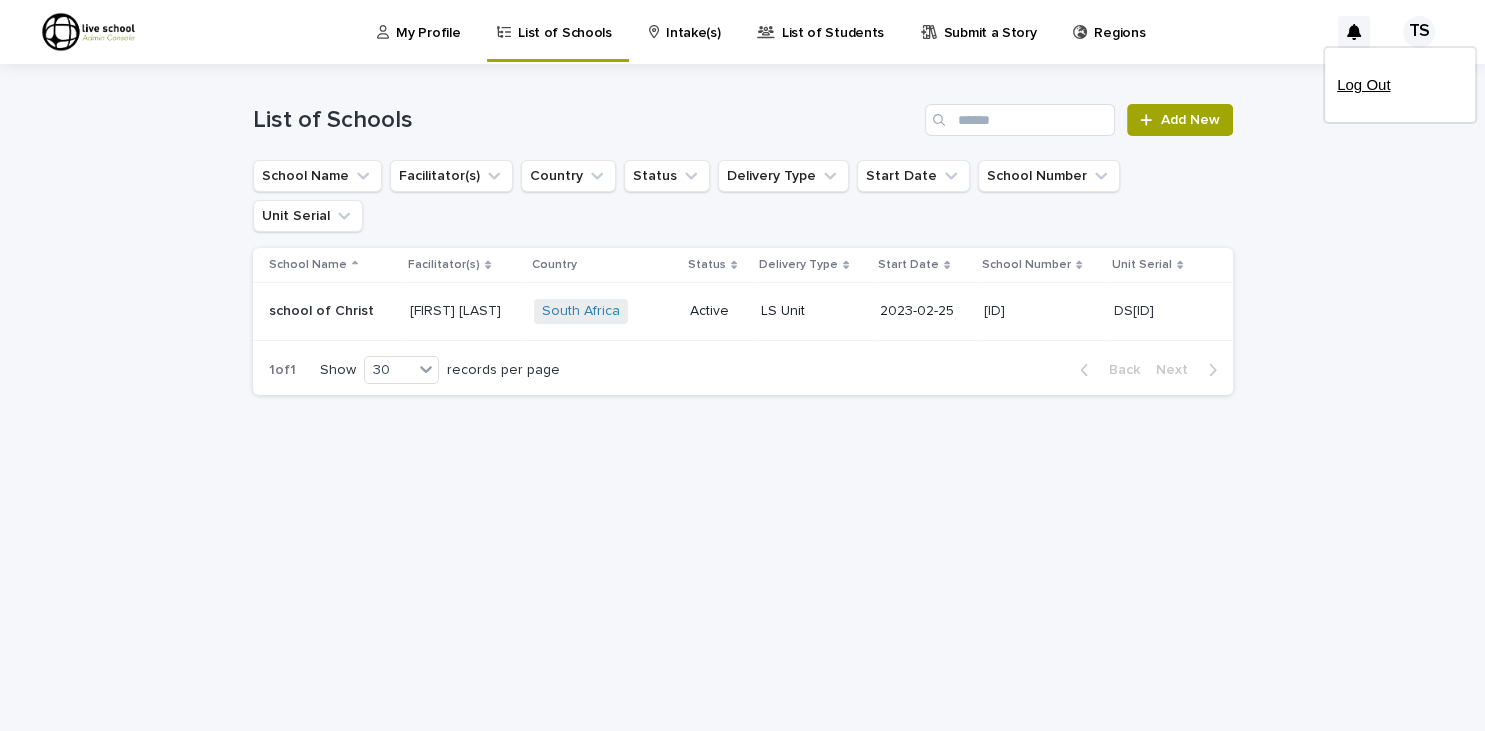 click on "Log Out" at bounding box center [1400, 85] 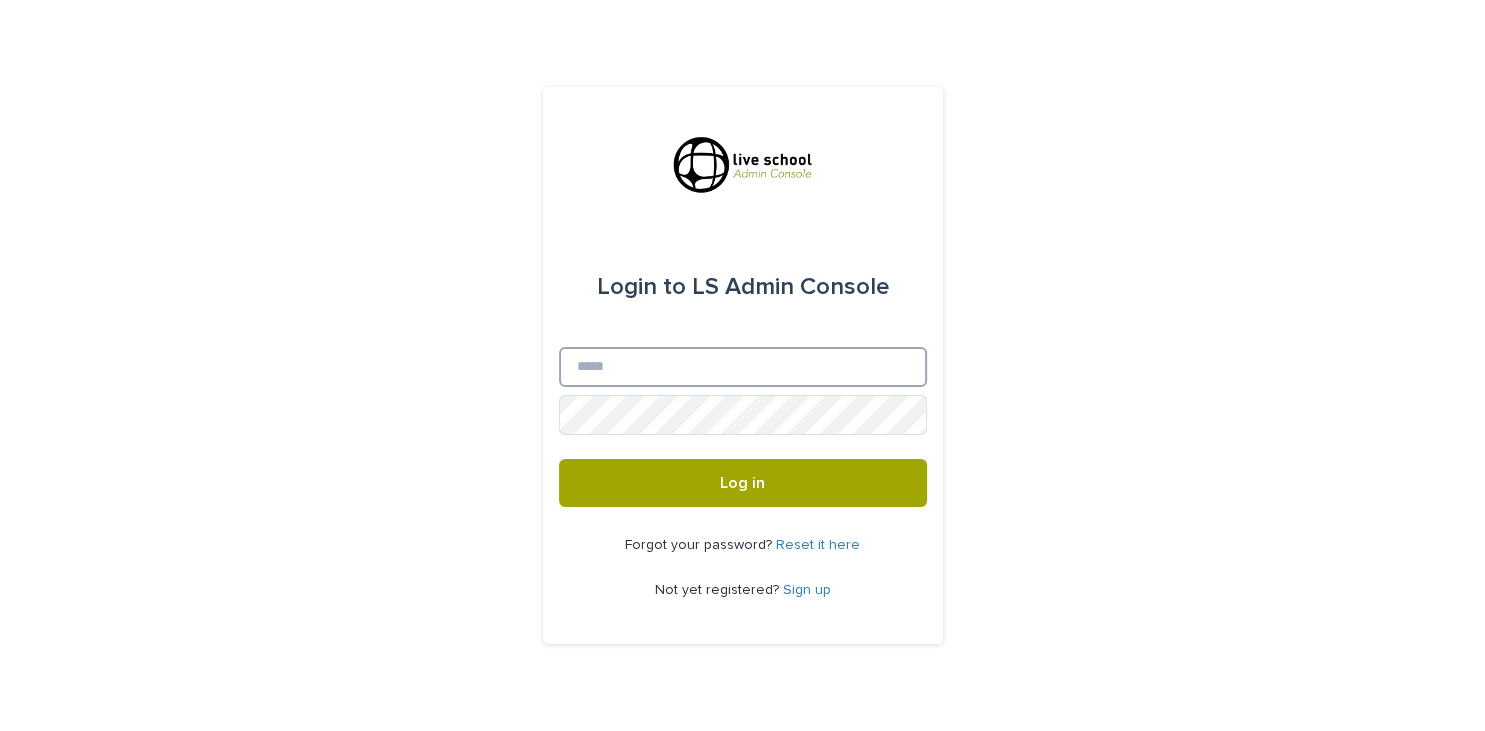 click on "Email" at bounding box center [743, 367] 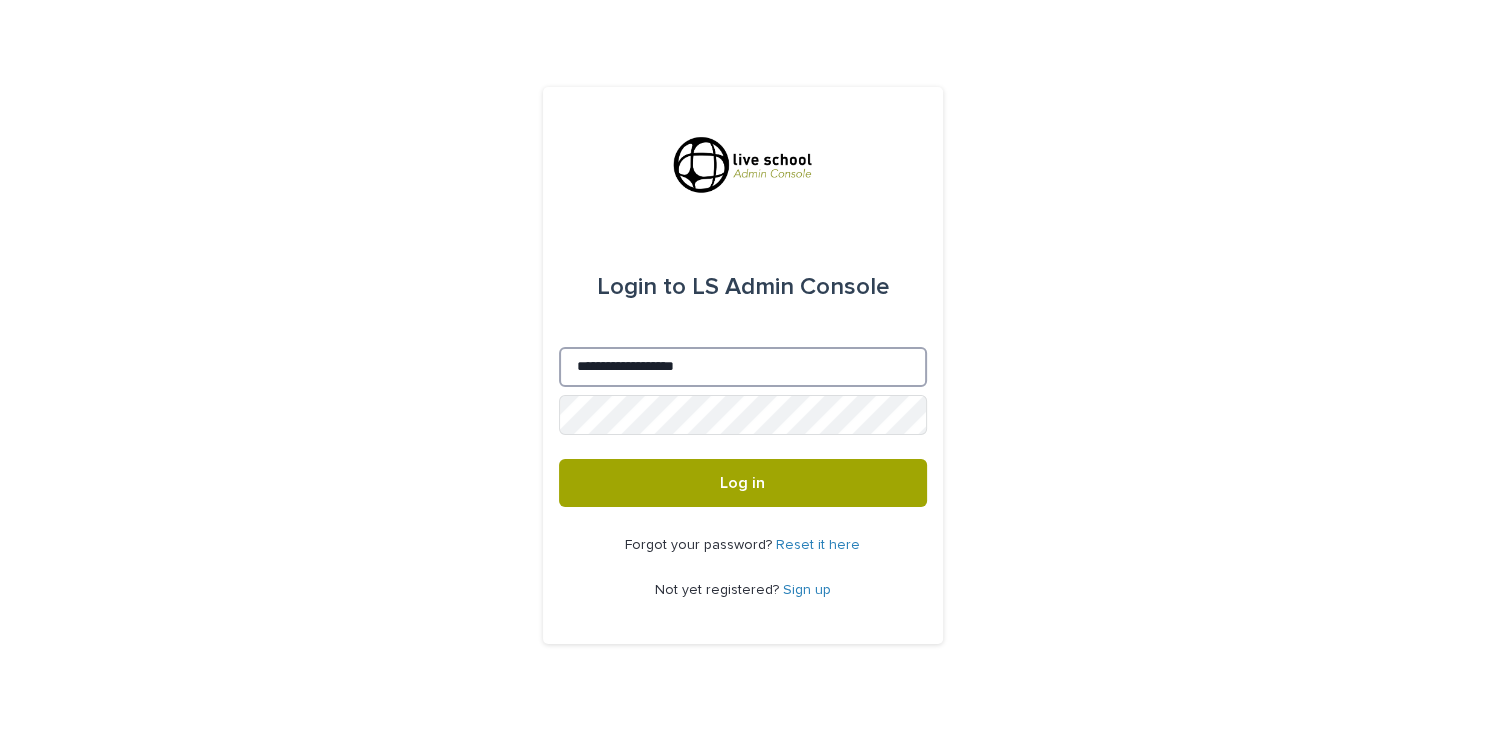 type on "**********" 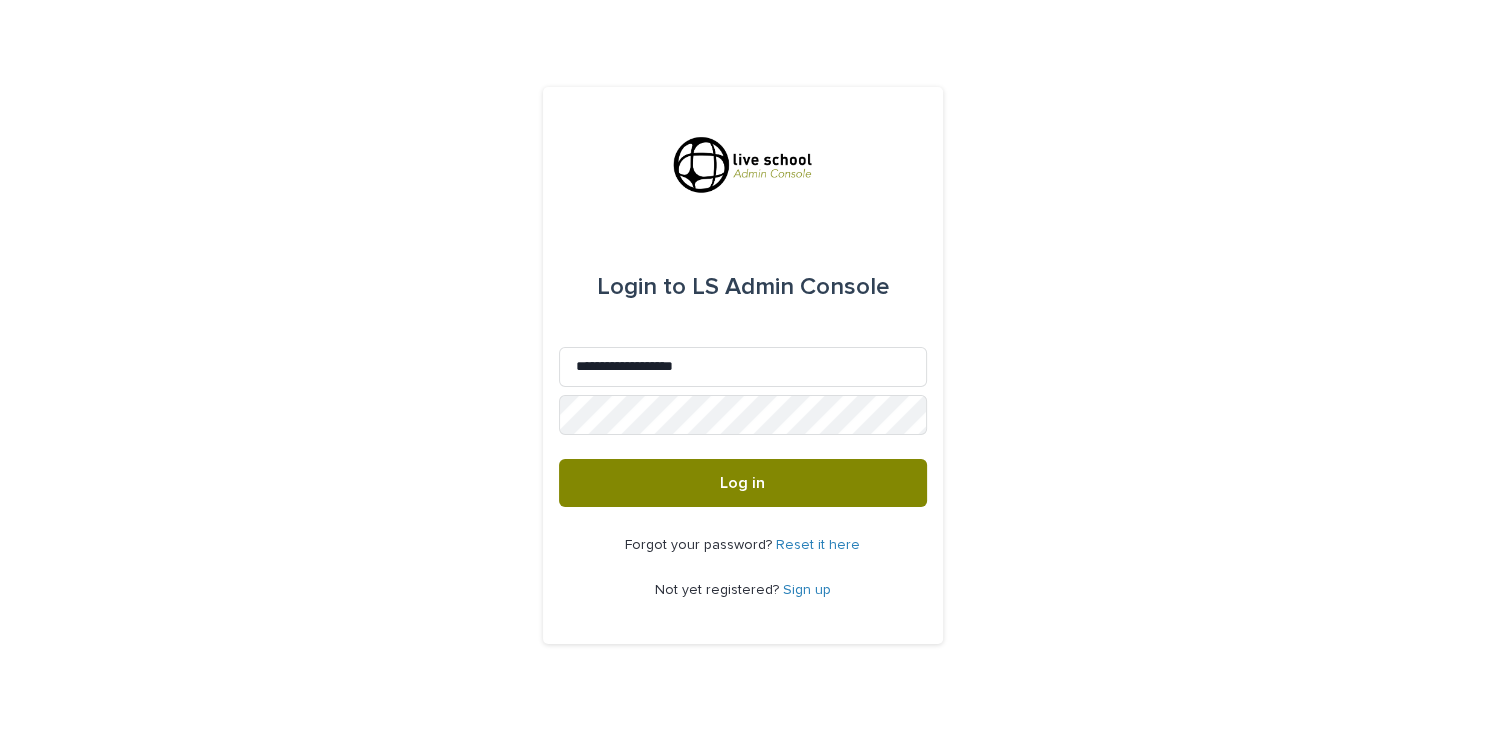 click on "Log in" at bounding box center (743, 483) 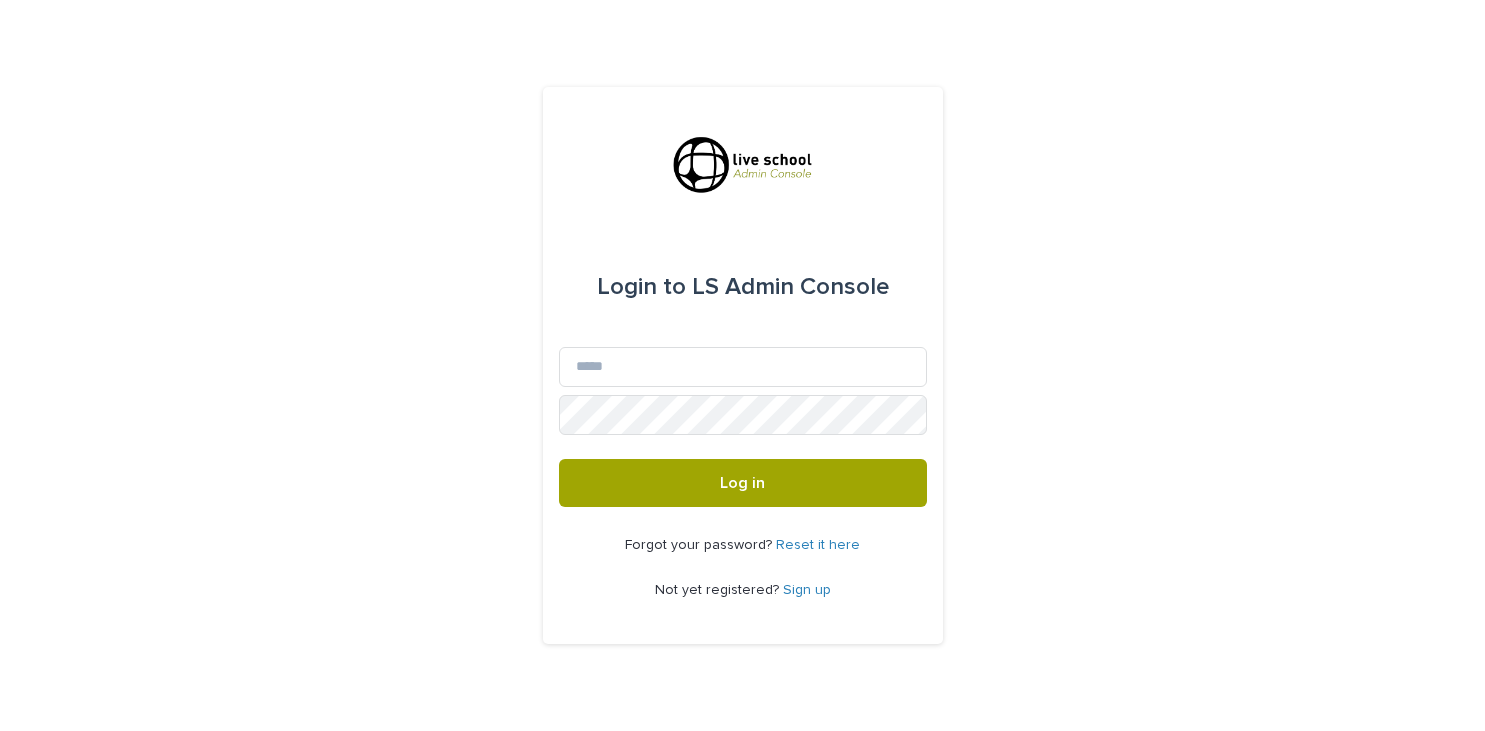 scroll, scrollTop: 0, scrollLeft: 0, axis: both 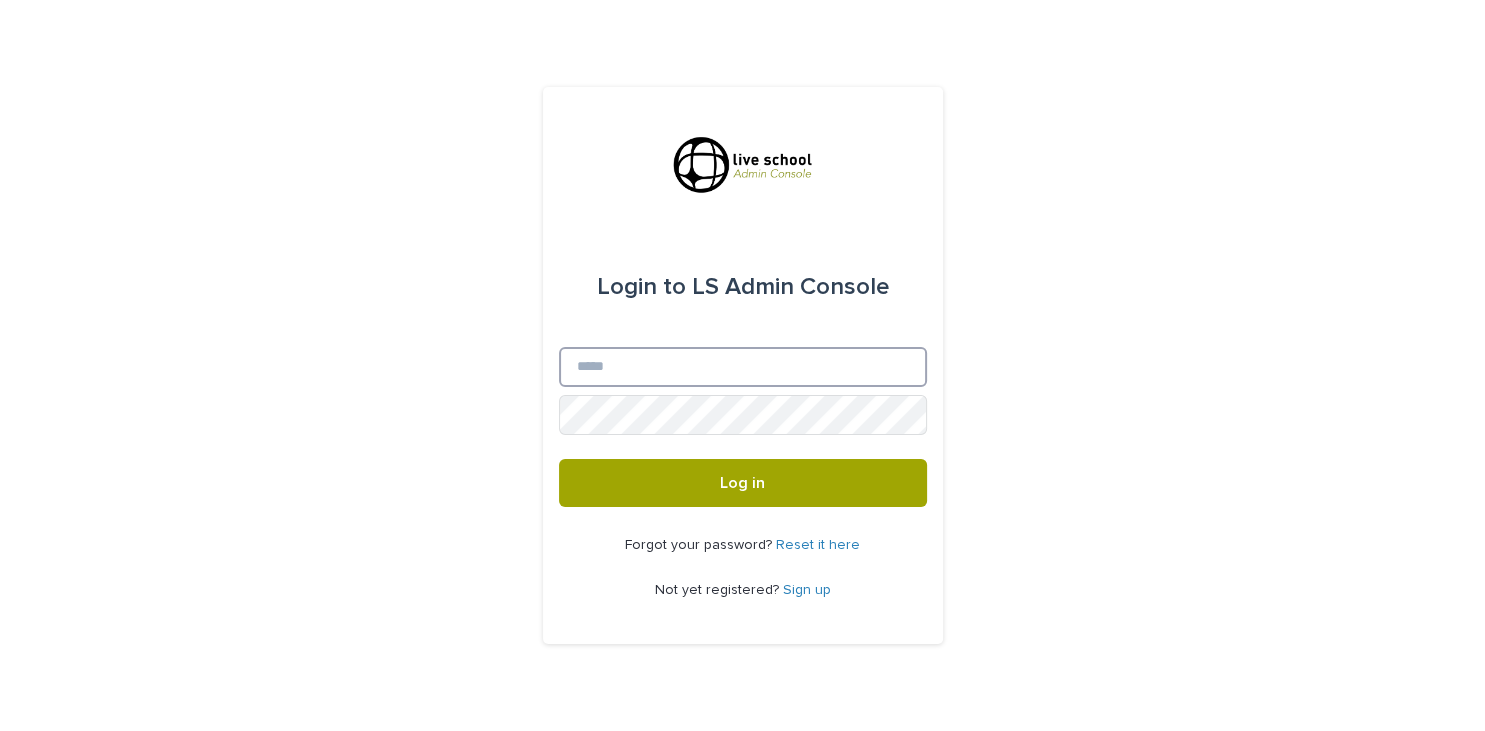 click on "Email" at bounding box center (743, 367) 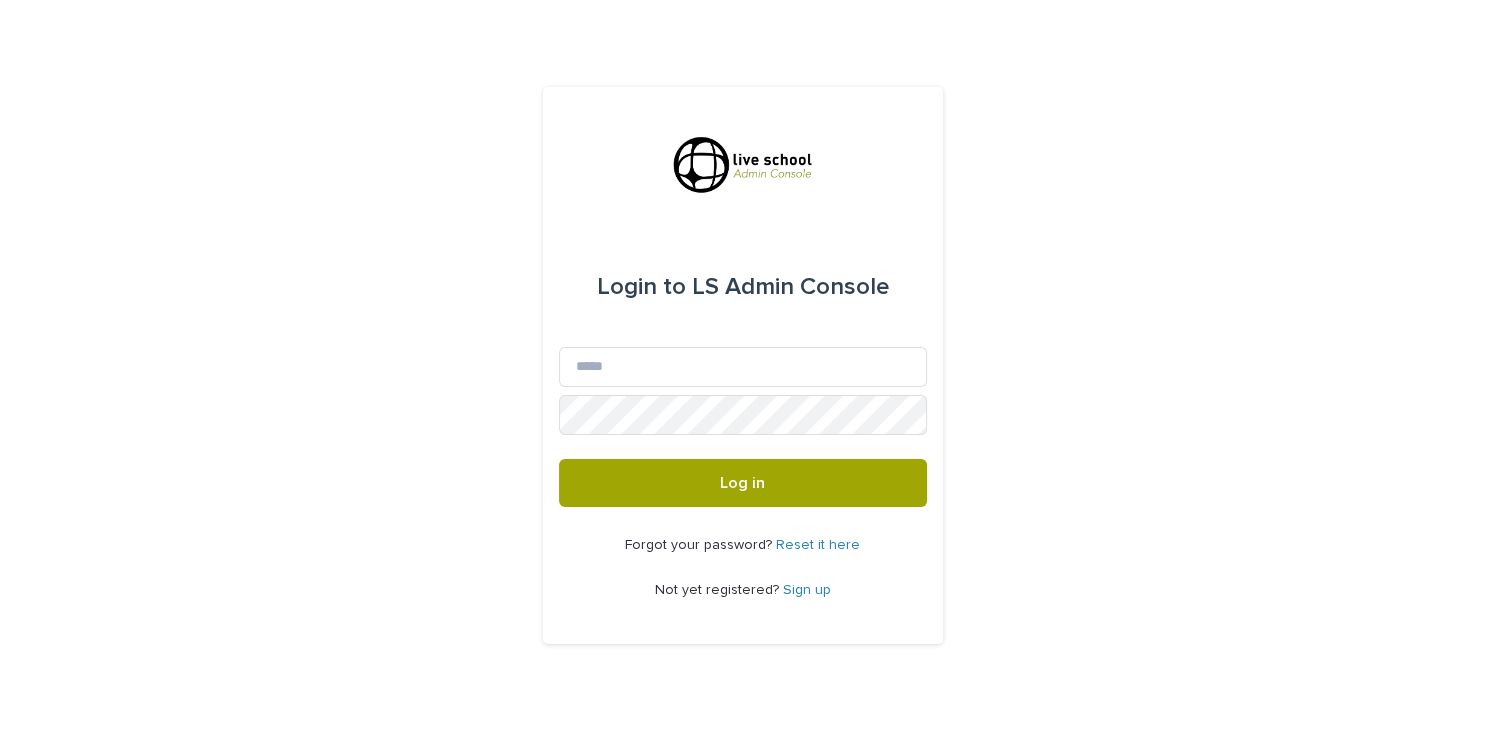 click on "Sign up" at bounding box center (807, 590) 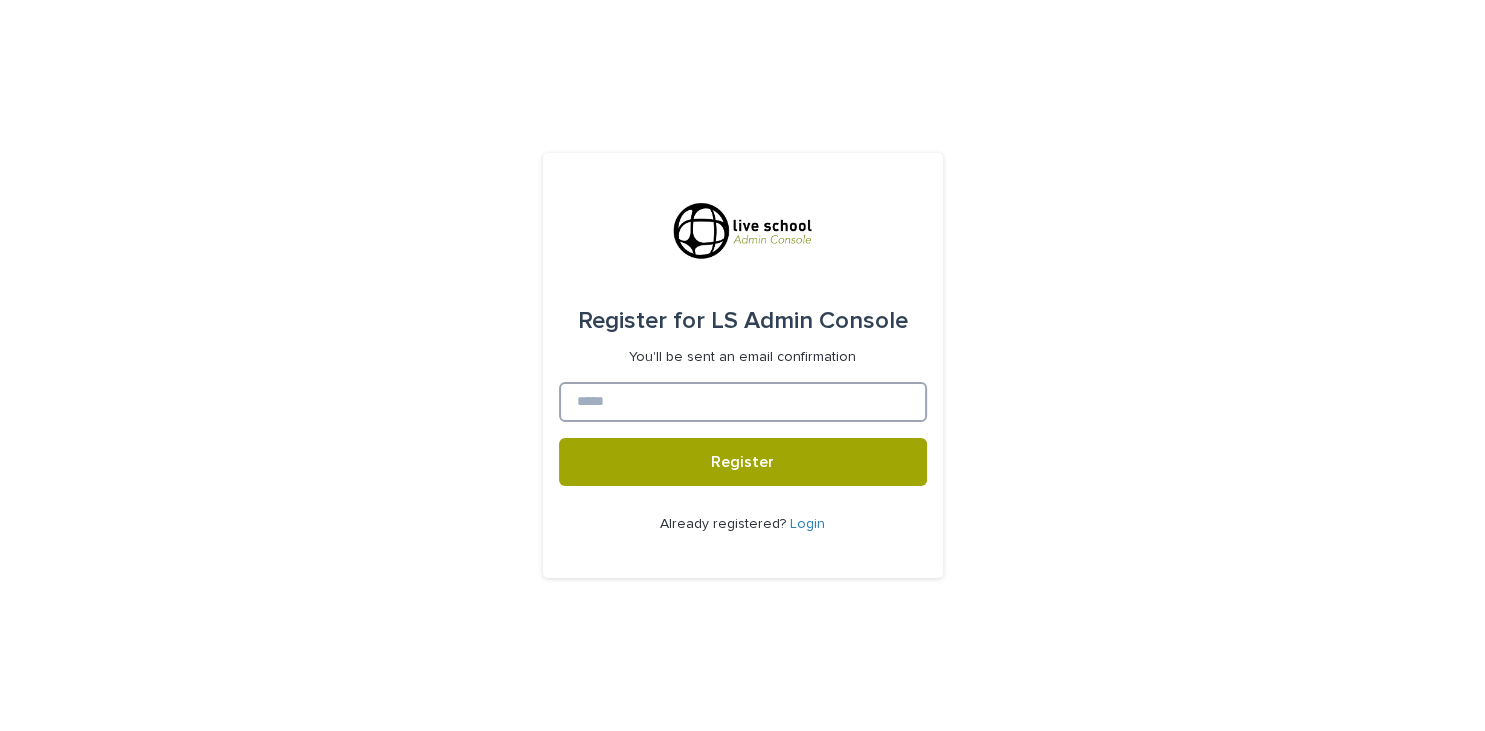 click at bounding box center [743, 402] 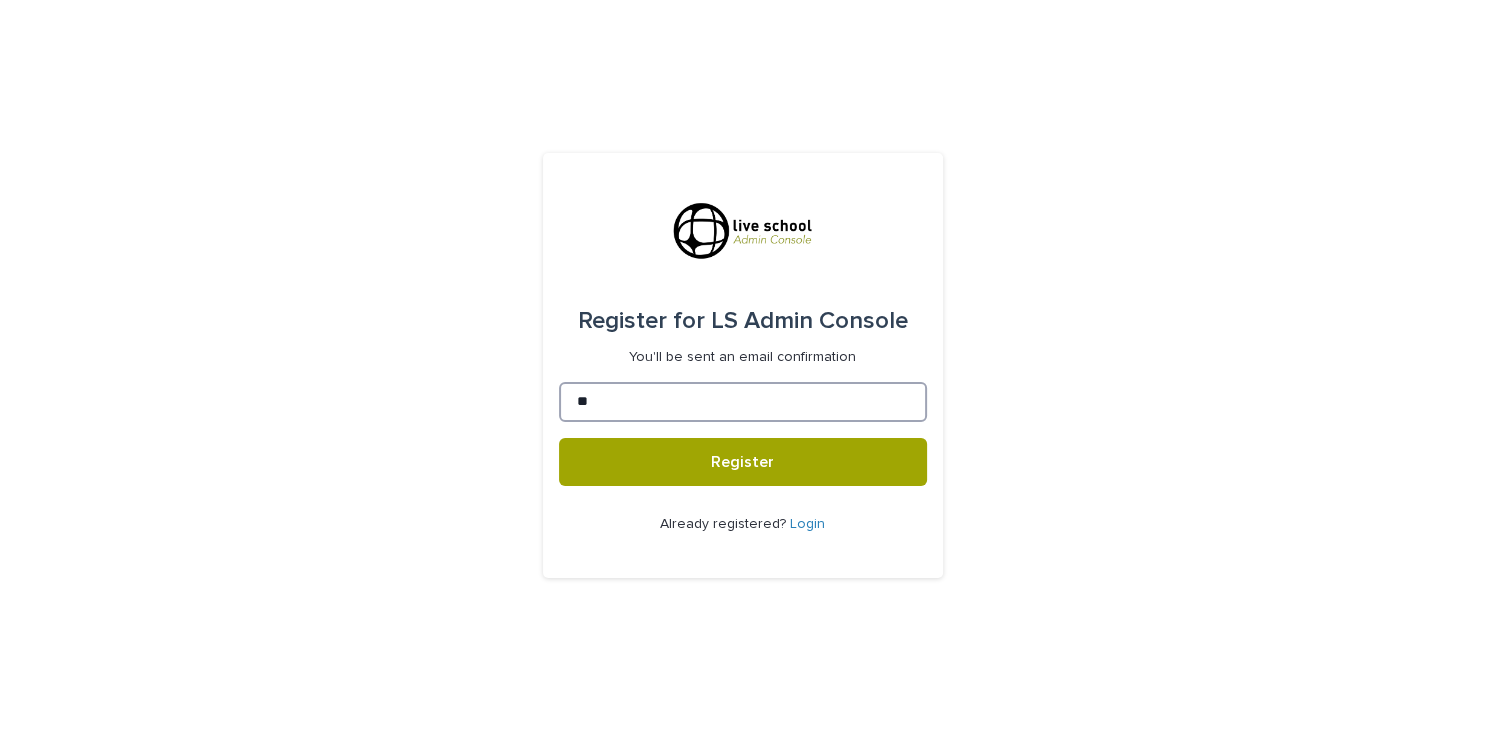 type on "*" 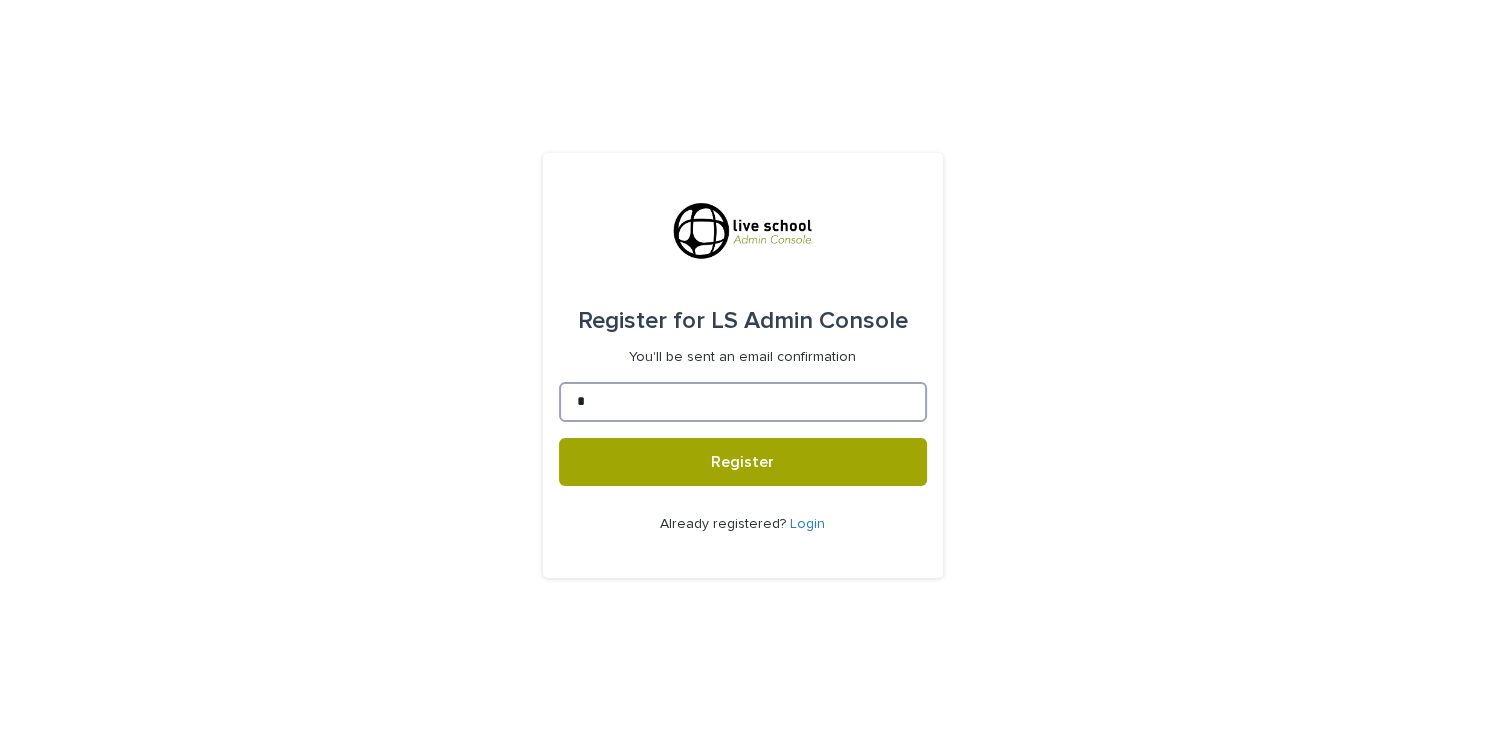 type 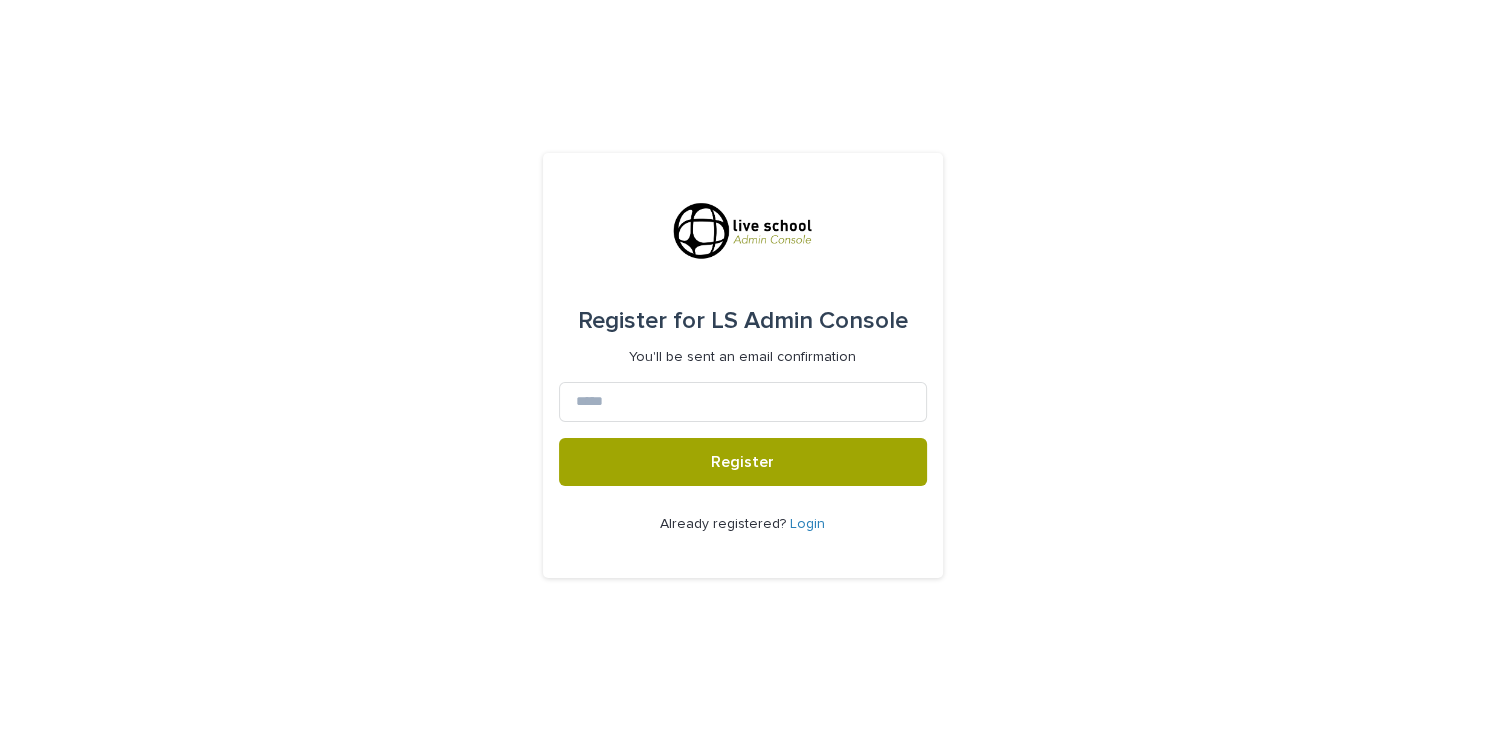 click on "Register for   LS Admin Console You'll be sent an email confirmation Register Already registered?   Login" at bounding box center [742, 365] 